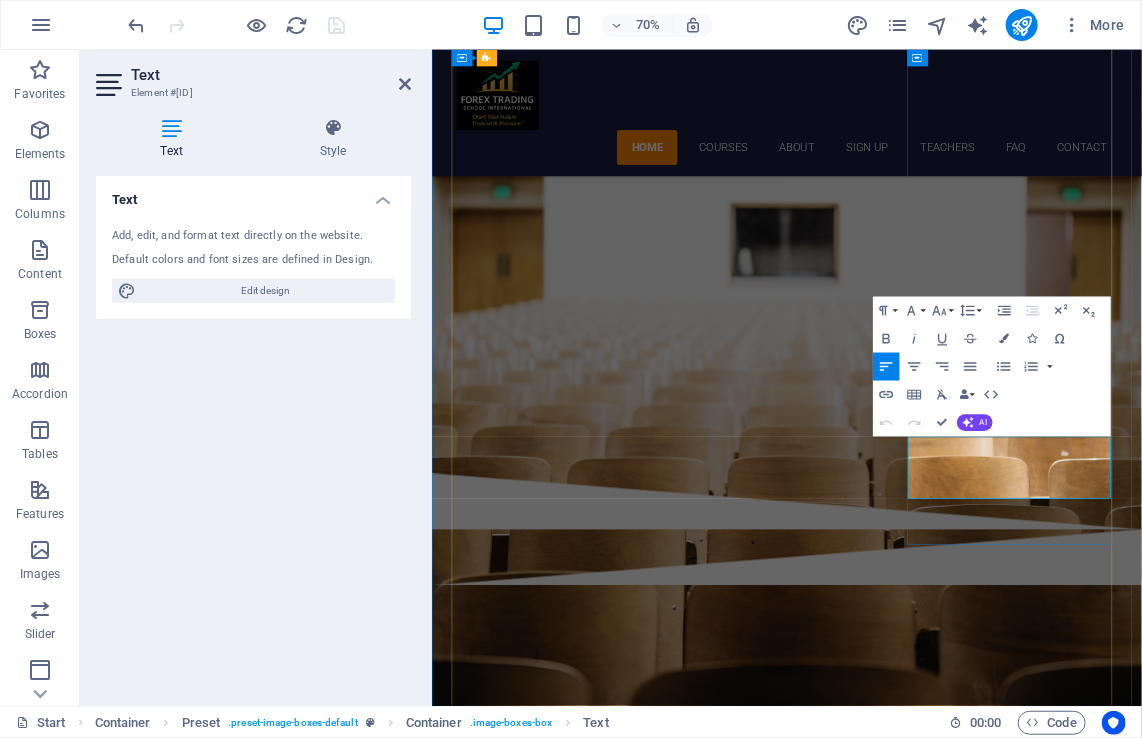 scroll, scrollTop: 1209, scrollLeft: 0, axis: vertical 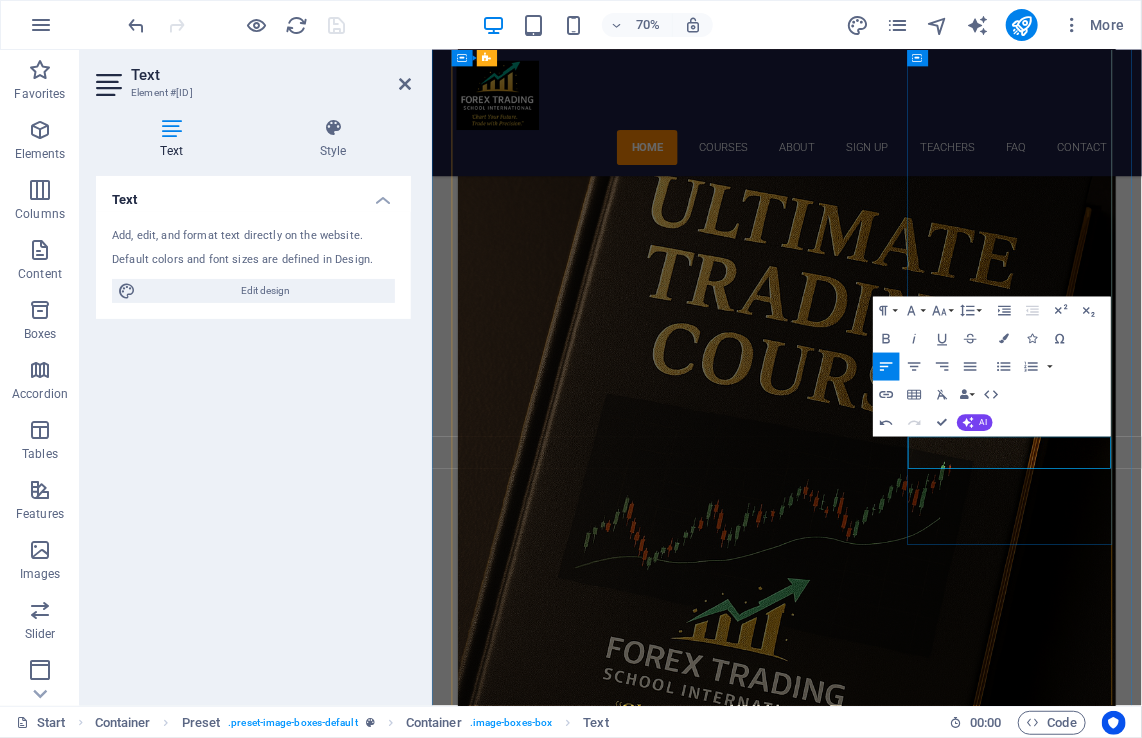type 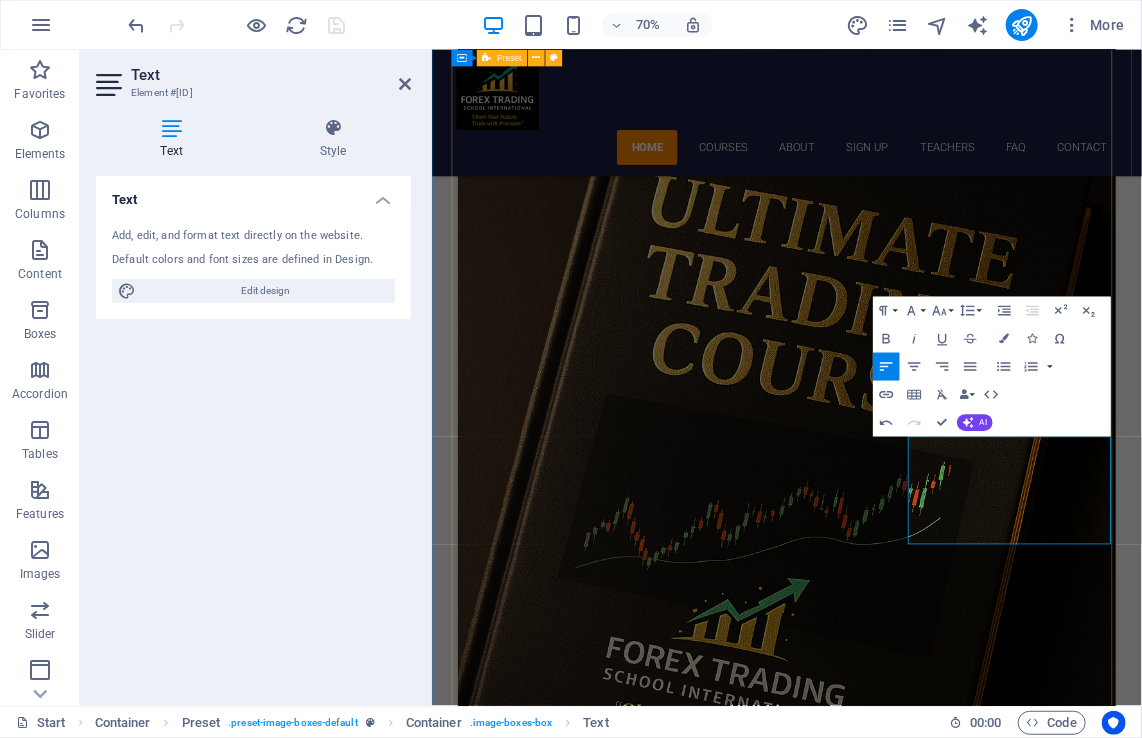 click on "Ultimate fx trading course  Two to Three day course  08:00 am - 04:00 pm Analysis Market Structure Risk Management Signals Gold And Nasdaq Prime Strategies and Techniques  One to Two day Course  08:00 am - 04:00 pm Two Prime Strategies Proven 90%+ Winning rate Compound Strategies Risk Management This course is designed for those who mastered the fundamentals of Trading Indicators and proffessional settings  [DATE]  08:00 am - 04:00 pm ​Teach you how to use and combine 4 indicators in tools. Provide proffessional settings used by institutional traders The only indicators and tools you need to become a successful trader. Italian  [DATE]  08:00 am - 04:00 pm Lorem ipsum dolor sit amet, consectetur adipisicing elit. Veritatis, dolorem! French  [DATE]  08:00 am - 04:00 pm Lorem ipsum dolor sit amet, consectetur adipisicing elit. Veritatis, dolorem! Danish  [DATE]  08:00 am - 04:00 pm Lorem ipsum dolor sit amet, consectetur adipisicing elit. Veritatis, dolorem!" at bounding box center (938, 3707) 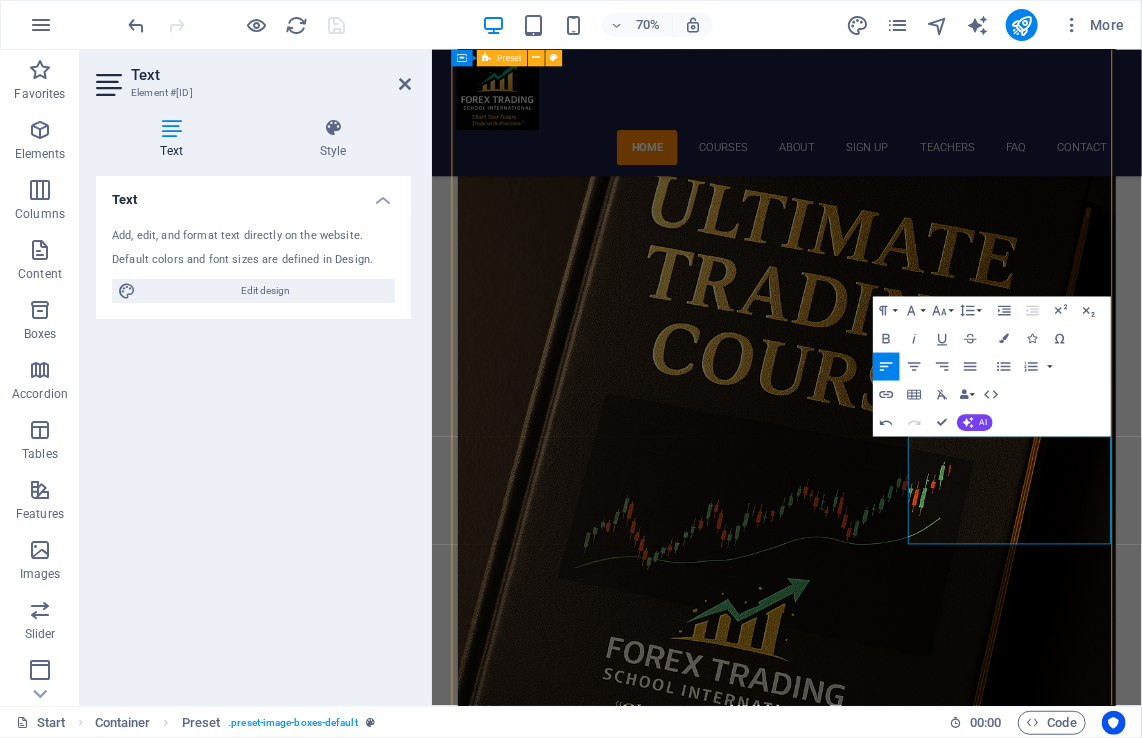 scroll, scrollTop: 928, scrollLeft: 0, axis: vertical 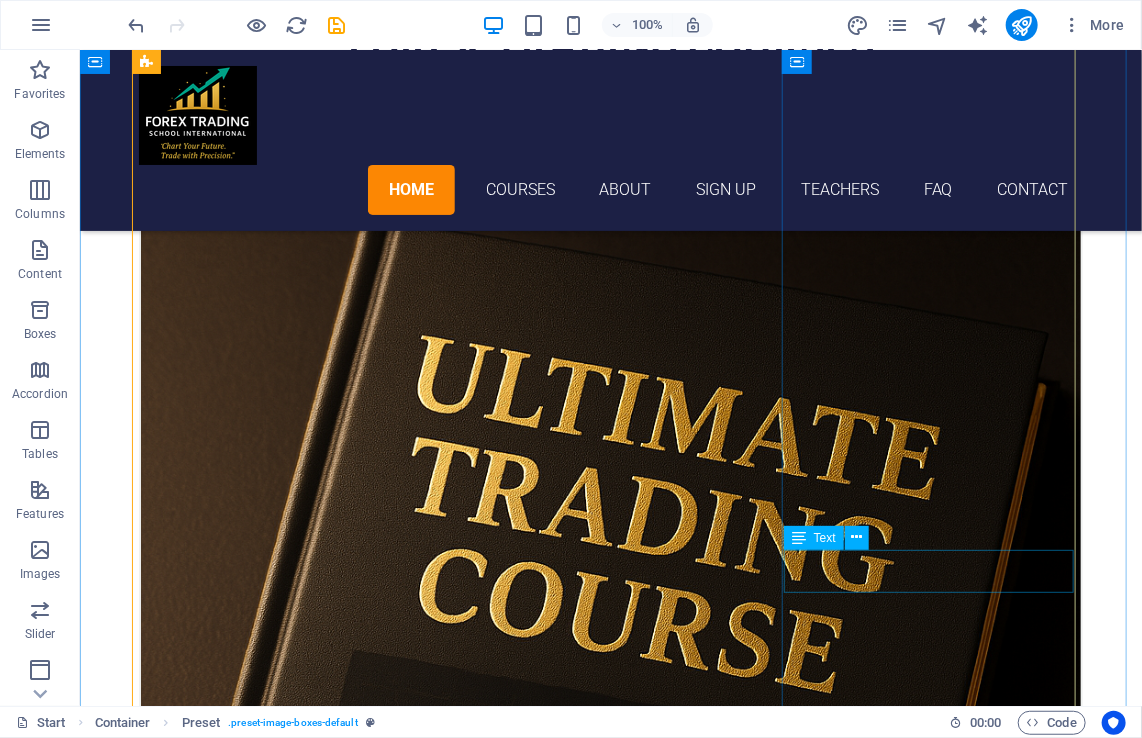click on "[NUMBER]. [MONTH] [YEAR]  [TIME] - [TIME]" at bounding box center [610, 4931] 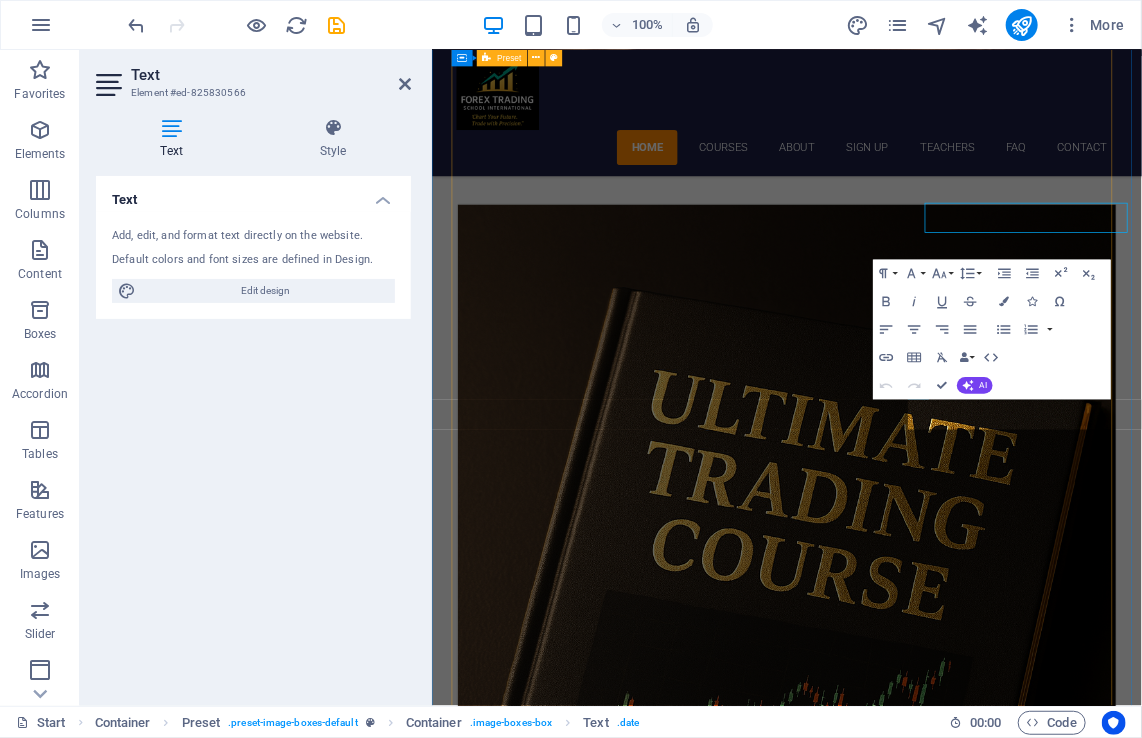 scroll, scrollTop: 1209, scrollLeft: 0, axis: vertical 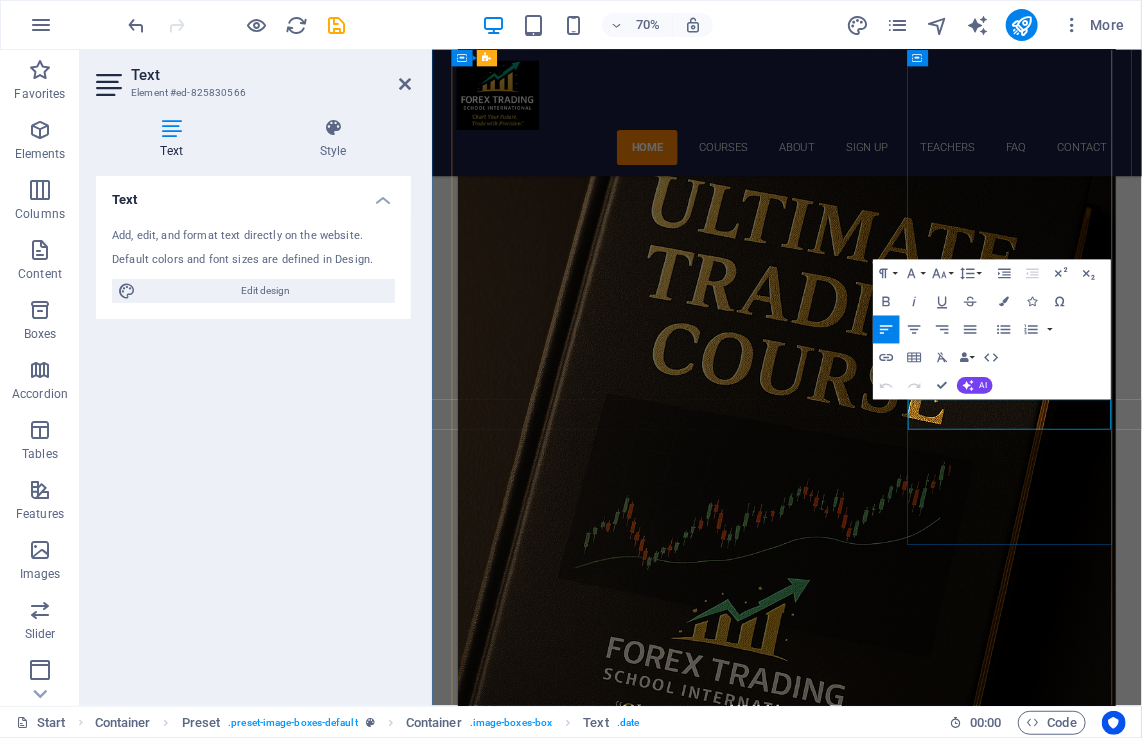 click on "12. September 2019" at bounding box center [938, 4813] 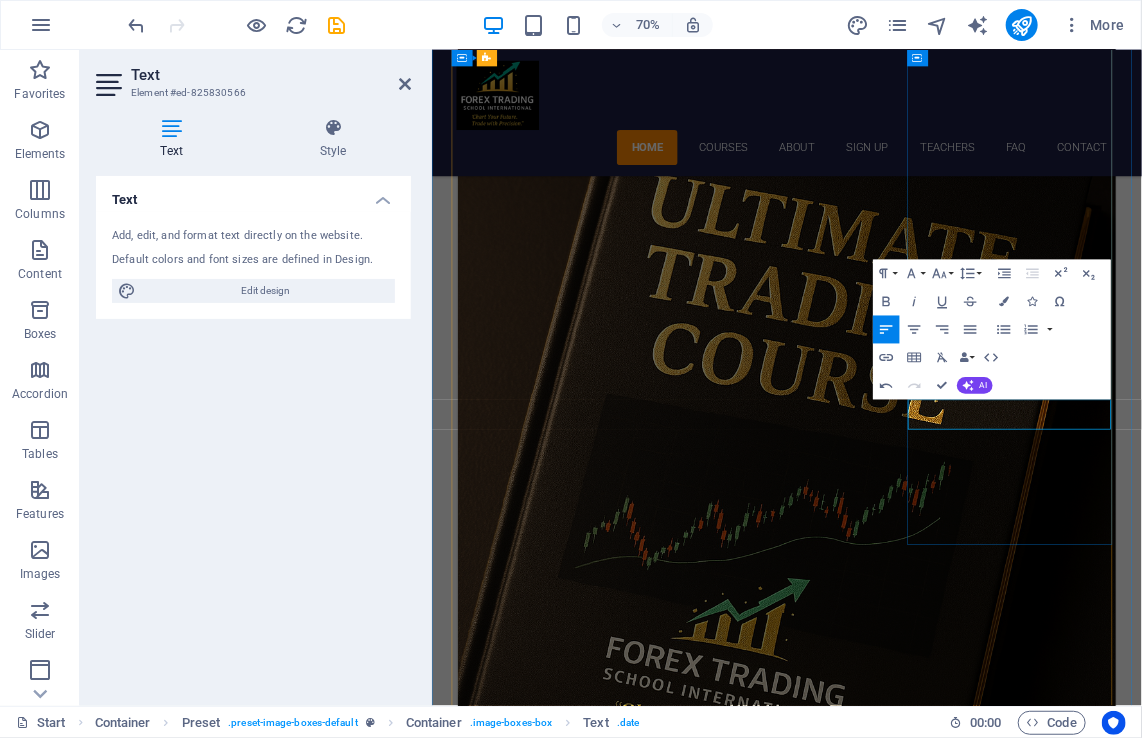 type 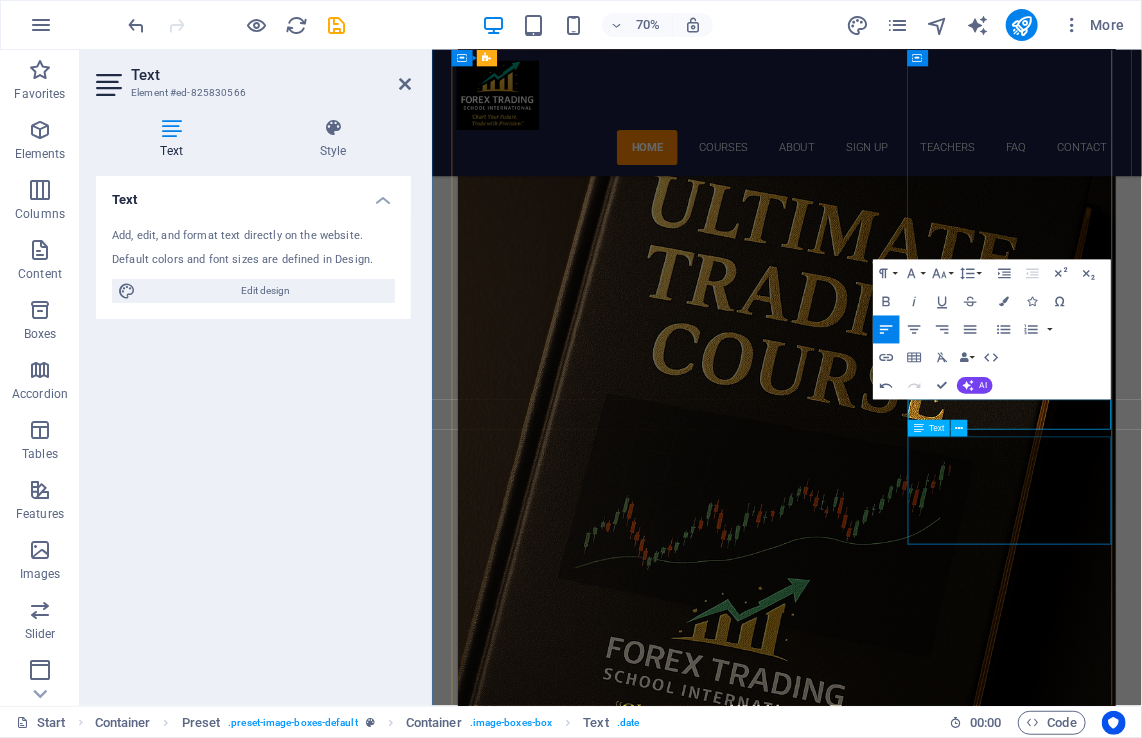 click on "Teach you how to use and combine 4 indicators in tools. Provide proffessional settings used by institutional traders The only indicators and tools you need to become a successful trader." at bounding box center [938, 4899] 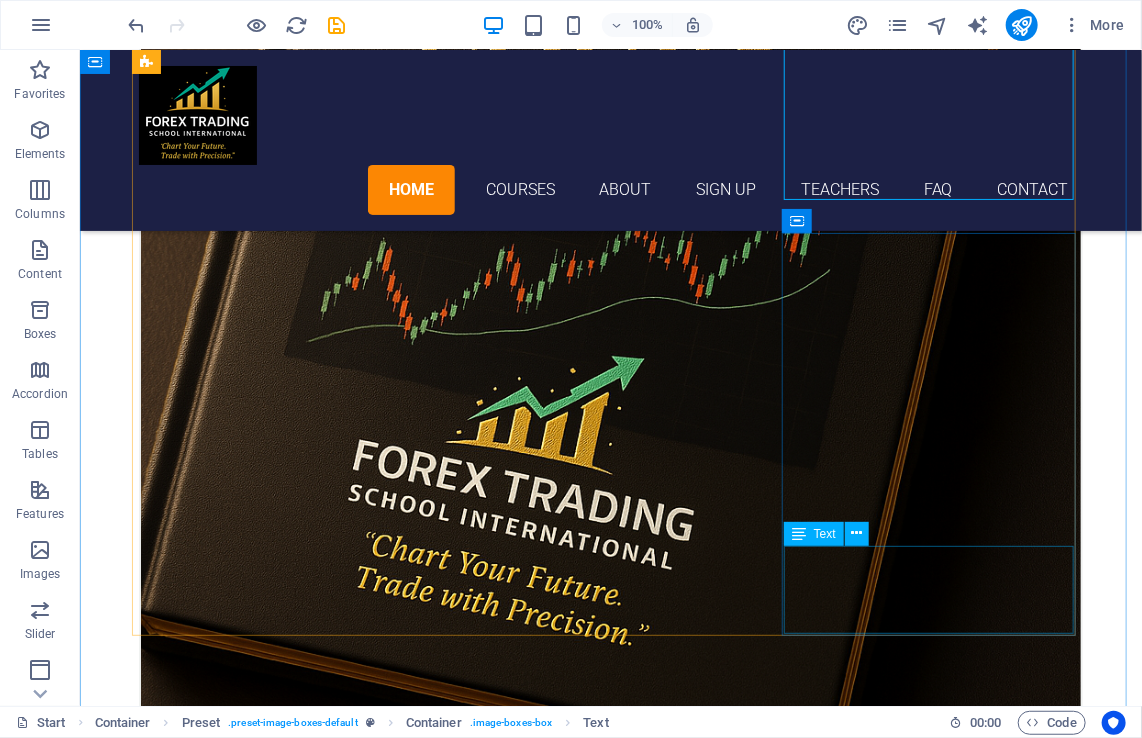 scroll, scrollTop: 1485, scrollLeft: 0, axis: vertical 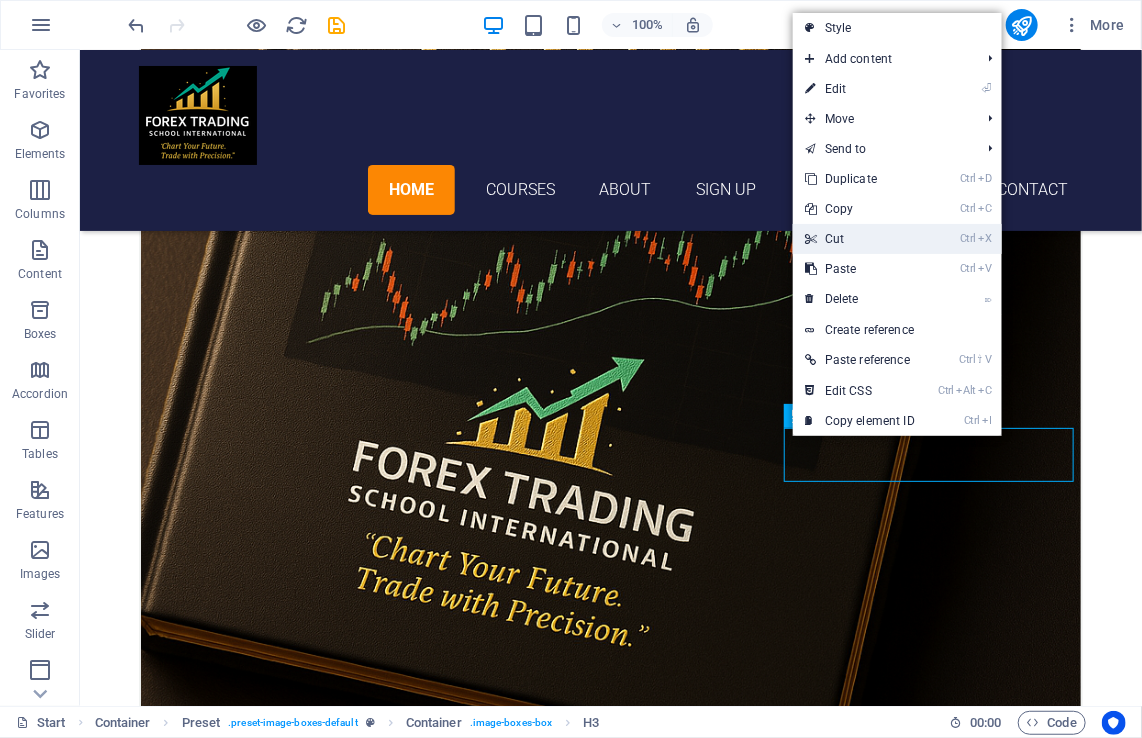 click on "Ctrl X  Cut" at bounding box center (860, 239) 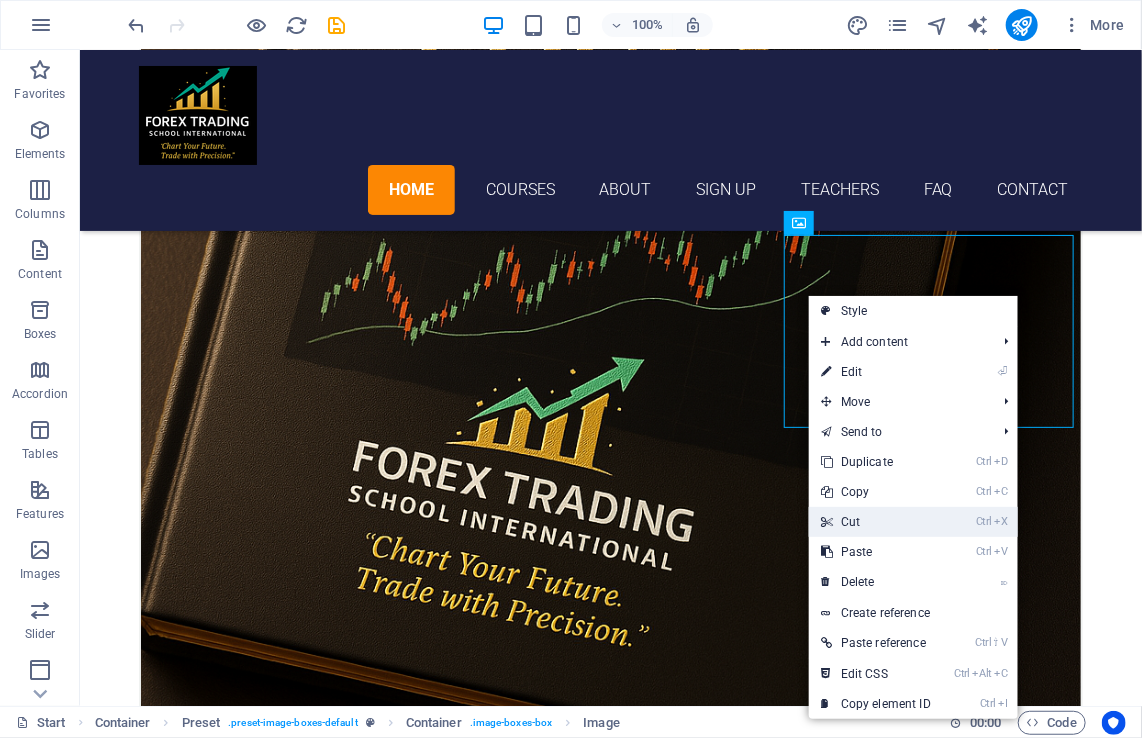 click on "Ctrl X  Cut" at bounding box center [876, 522] 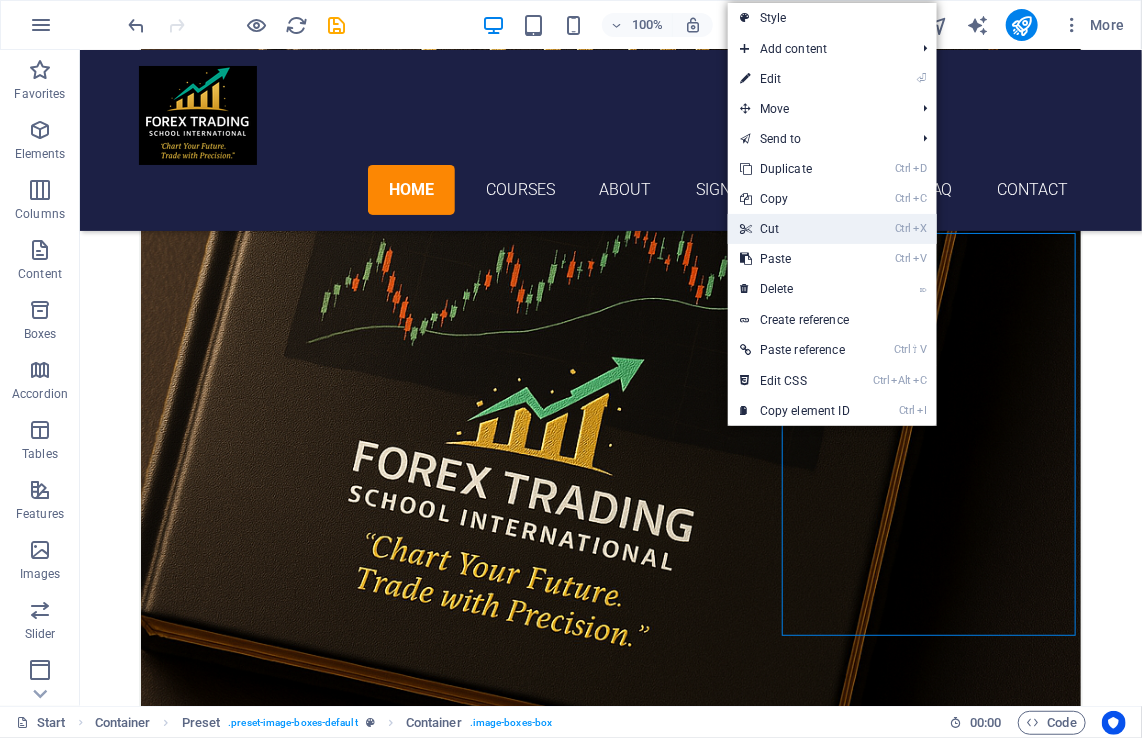 click on "Ctrl X  Cut" at bounding box center [795, 229] 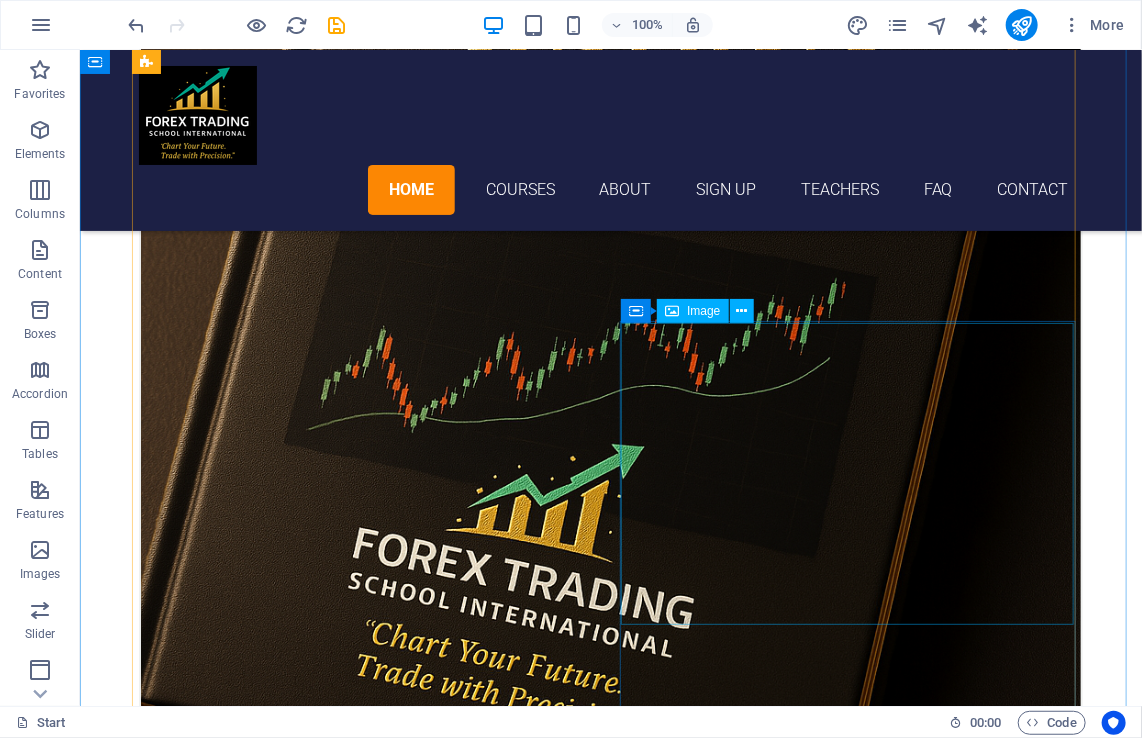 scroll, scrollTop: 1534, scrollLeft: 0, axis: vertical 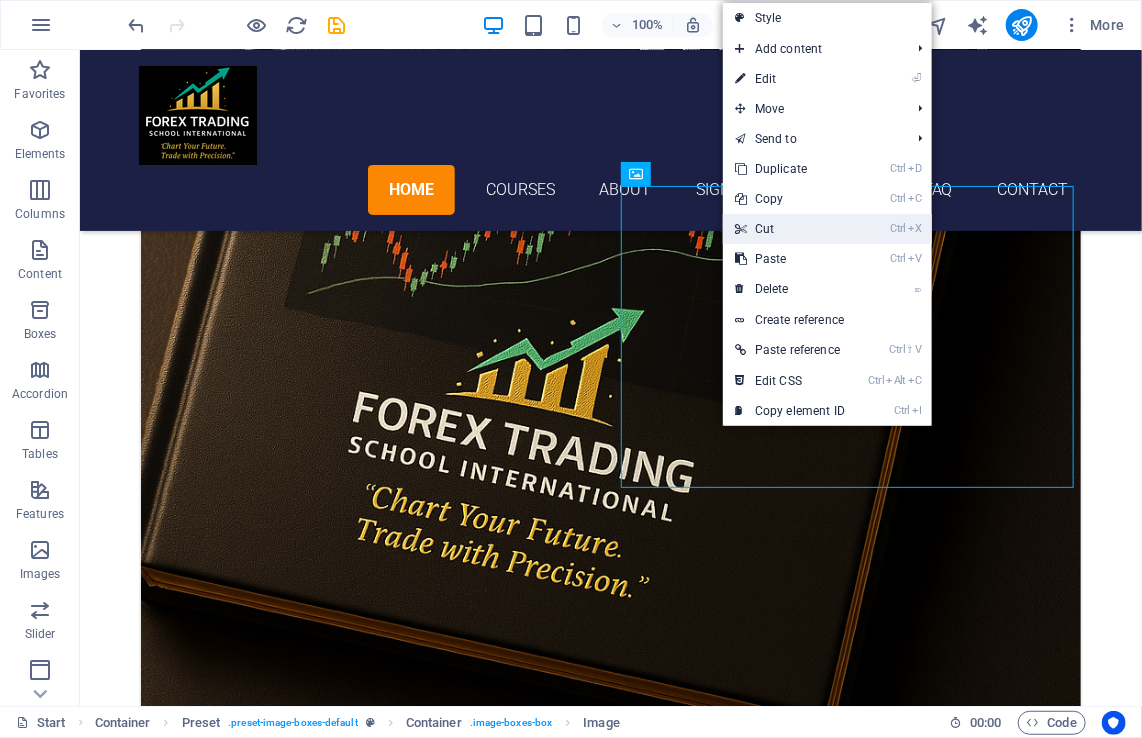 click on "Ctrl X  Cut" at bounding box center [790, 229] 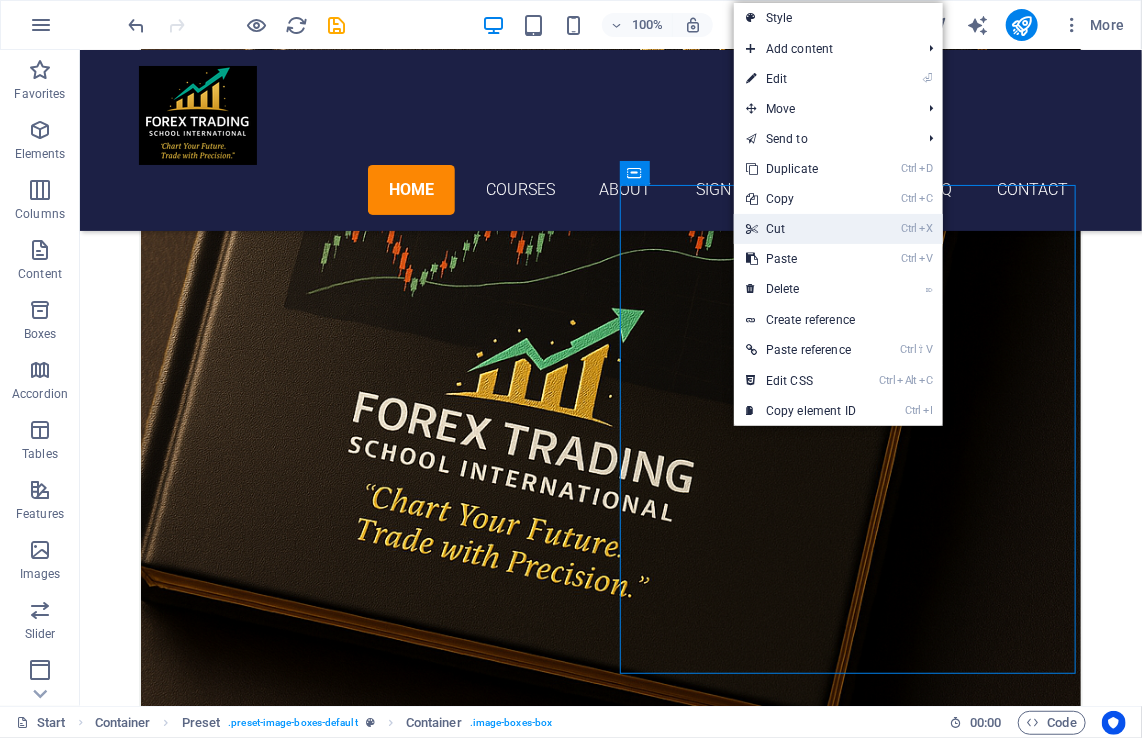 click on "Ctrl X  Cut" at bounding box center [801, 229] 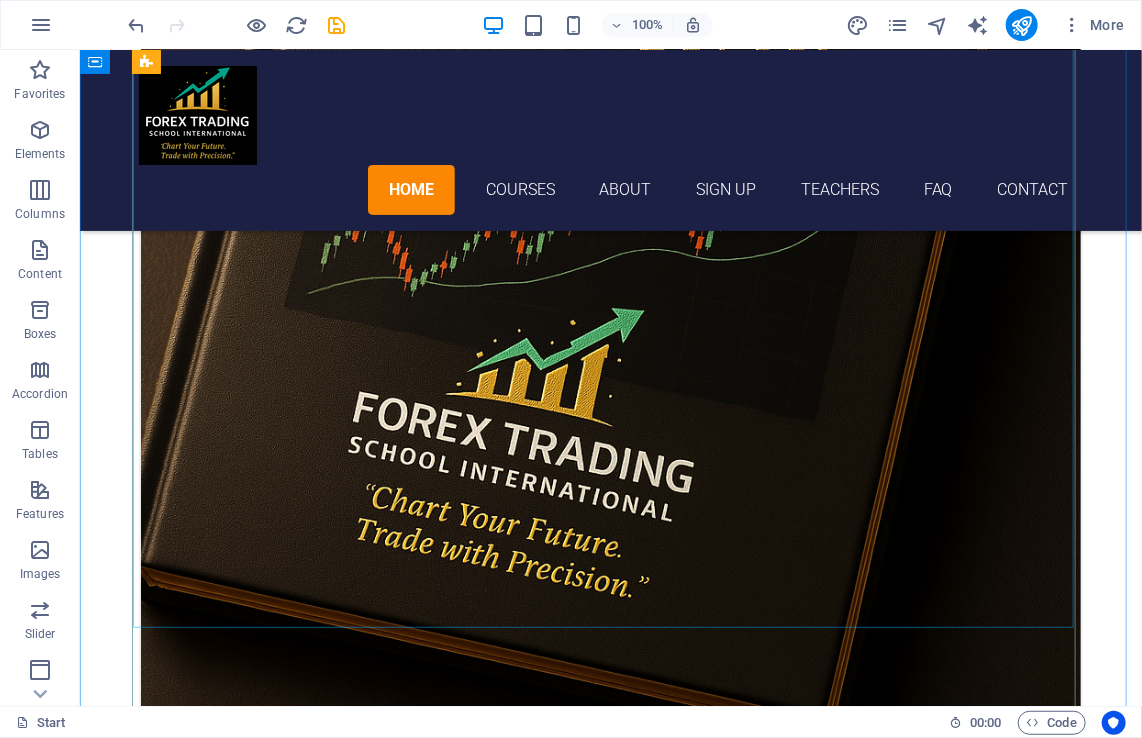 scroll, scrollTop: 1734, scrollLeft: 0, axis: vertical 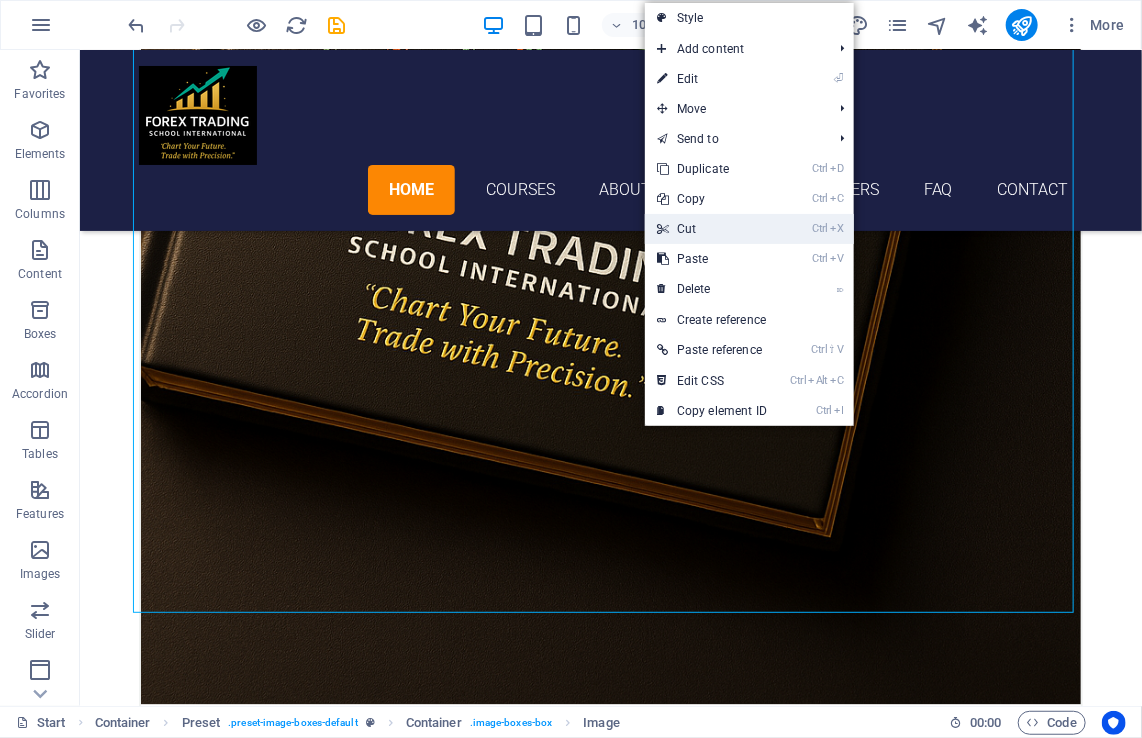 click on "Ctrl X  Cut" at bounding box center (712, 229) 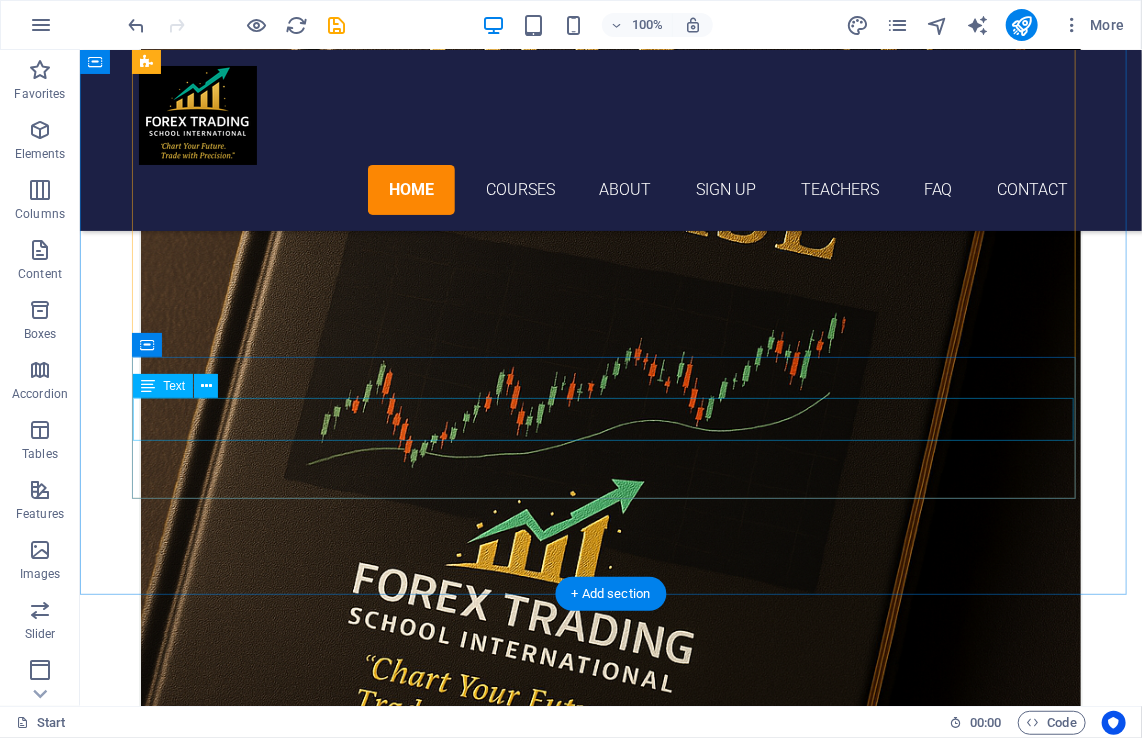 scroll, scrollTop: 1318, scrollLeft: 0, axis: vertical 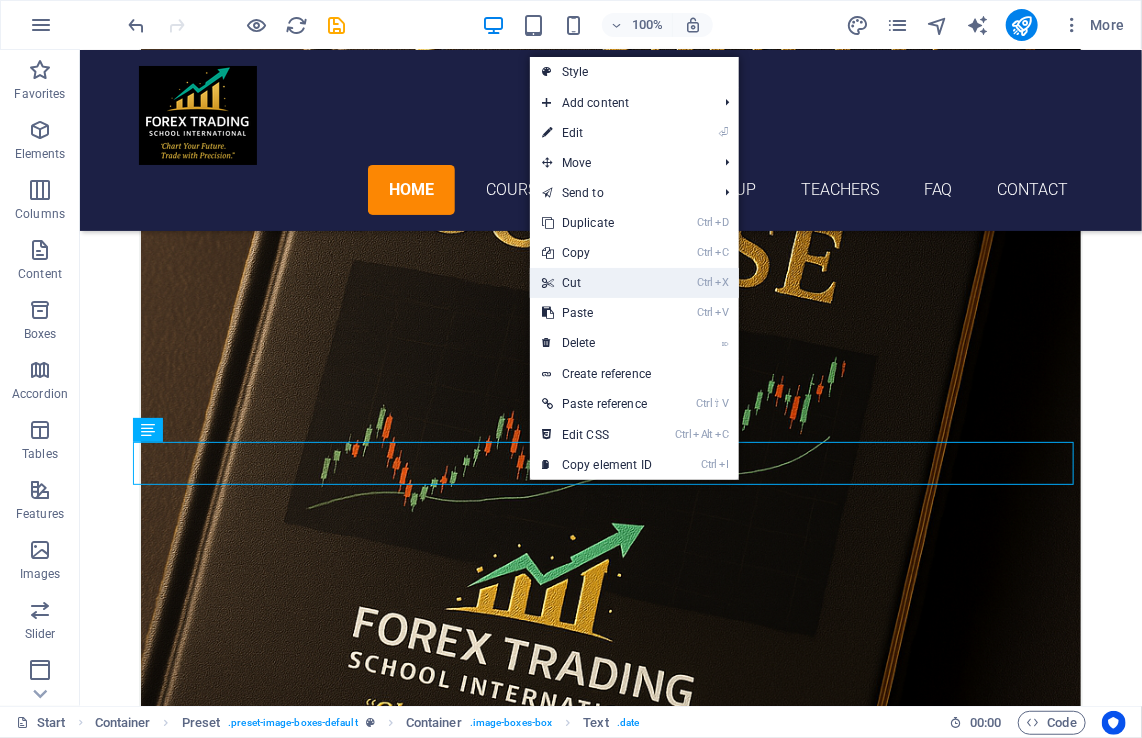 click on "Ctrl X  Cut" at bounding box center (597, 283) 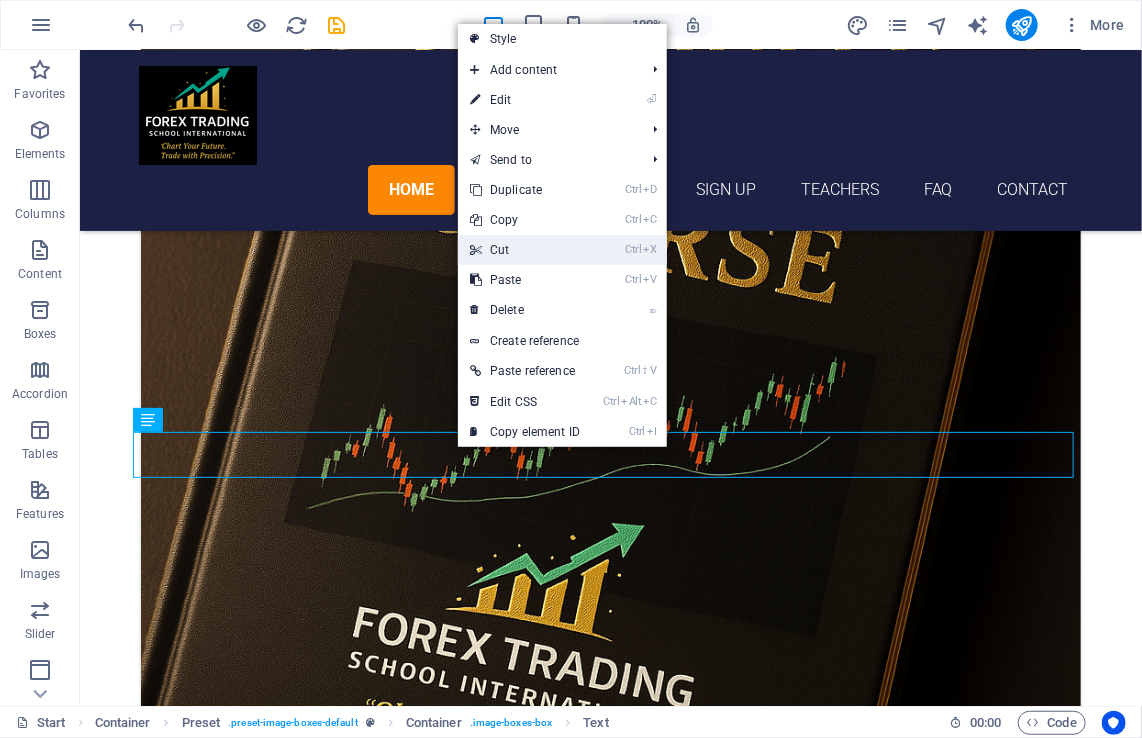 click on "Ctrl X  Cut" at bounding box center [525, 250] 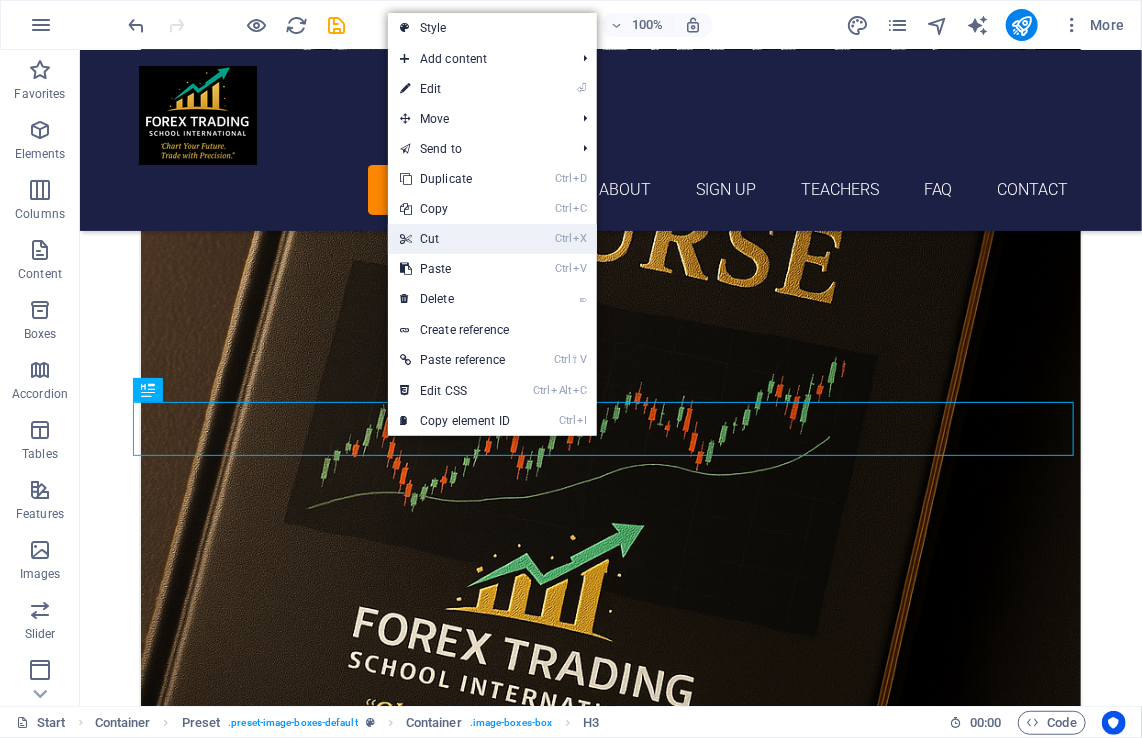 click on "Ctrl X  Cut" at bounding box center [455, 239] 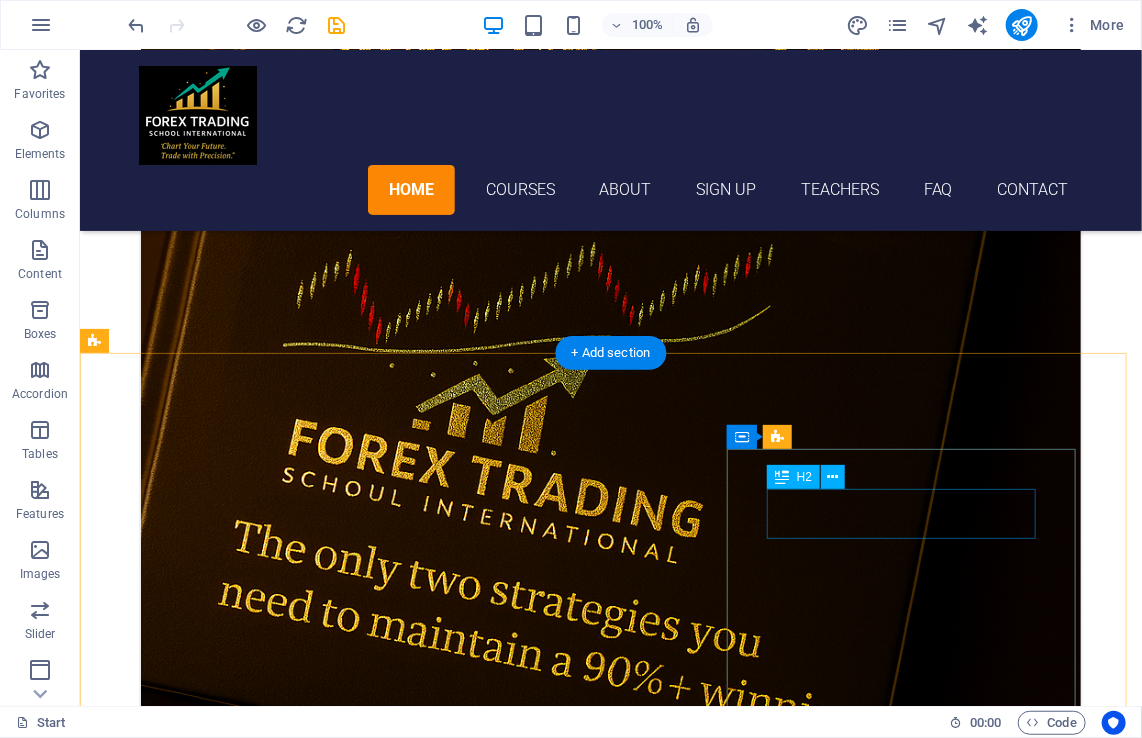 scroll, scrollTop: 2835, scrollLeft: 0, axis: vertical 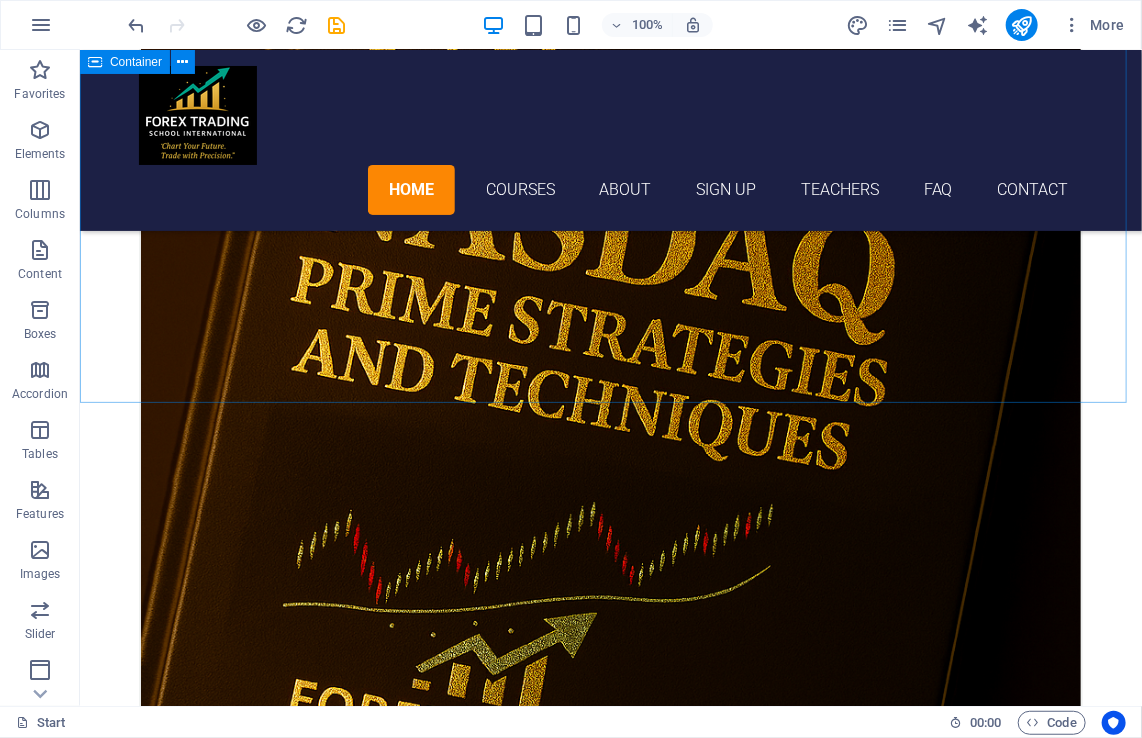 click on "Forex trading school international about fxtsi Forex Trading School International is a premier online education provider dedicated to equipping traders worldwide with the knowledge and practical skills to excel in currency markets. We combine rigorous, research-driven curriculum design with real-world market insights to keep you ahead of global trends. get in touch" at bounding box center [610, 4434] 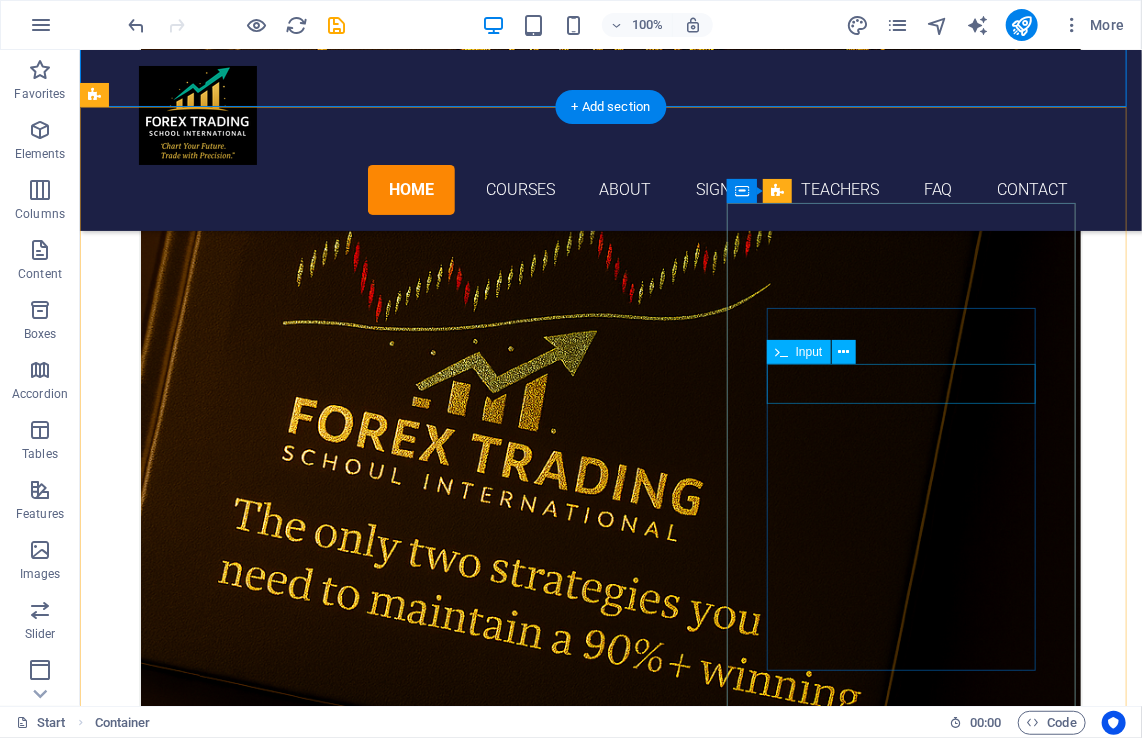 scroll, scrollTop: 3131, scrollLeft: 0, axis: vertical 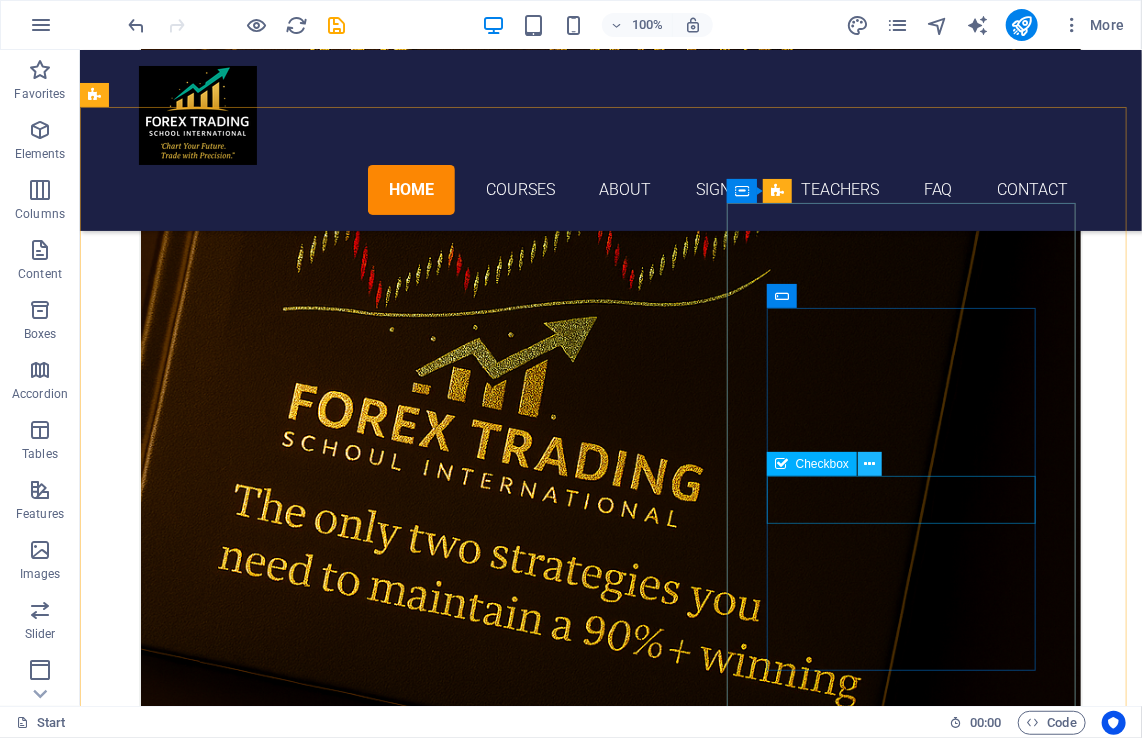 click at bounding box center [870, 464] 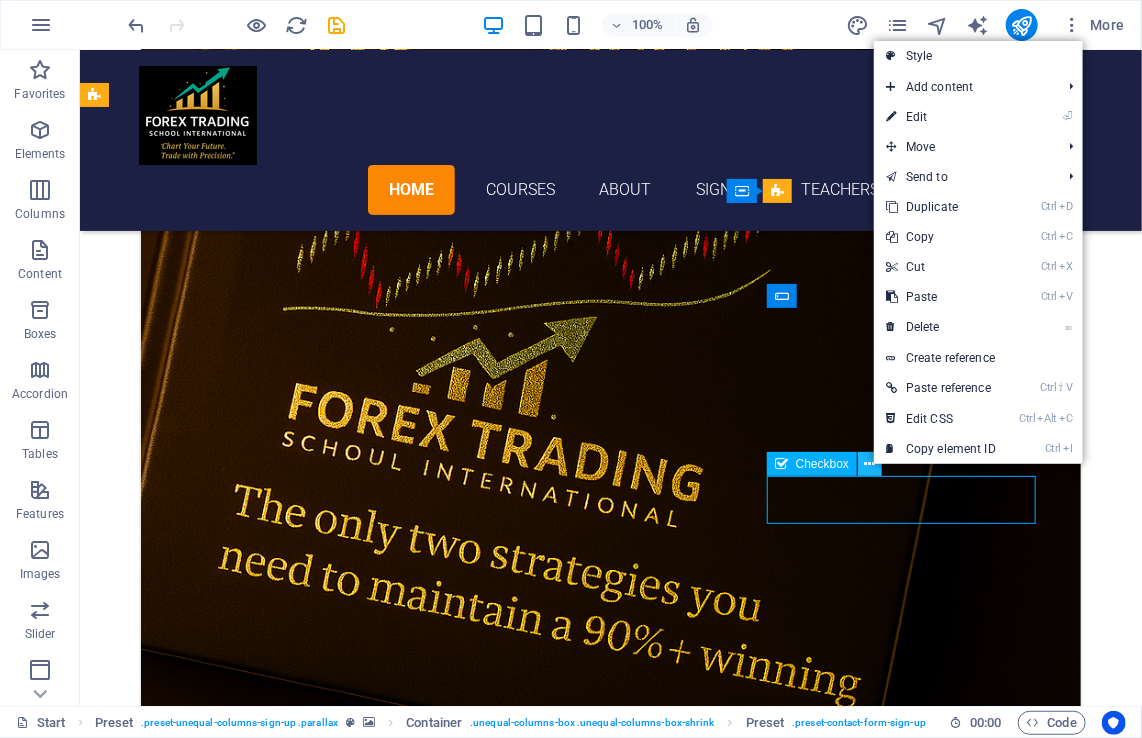 click at bounding box center (870, 464) 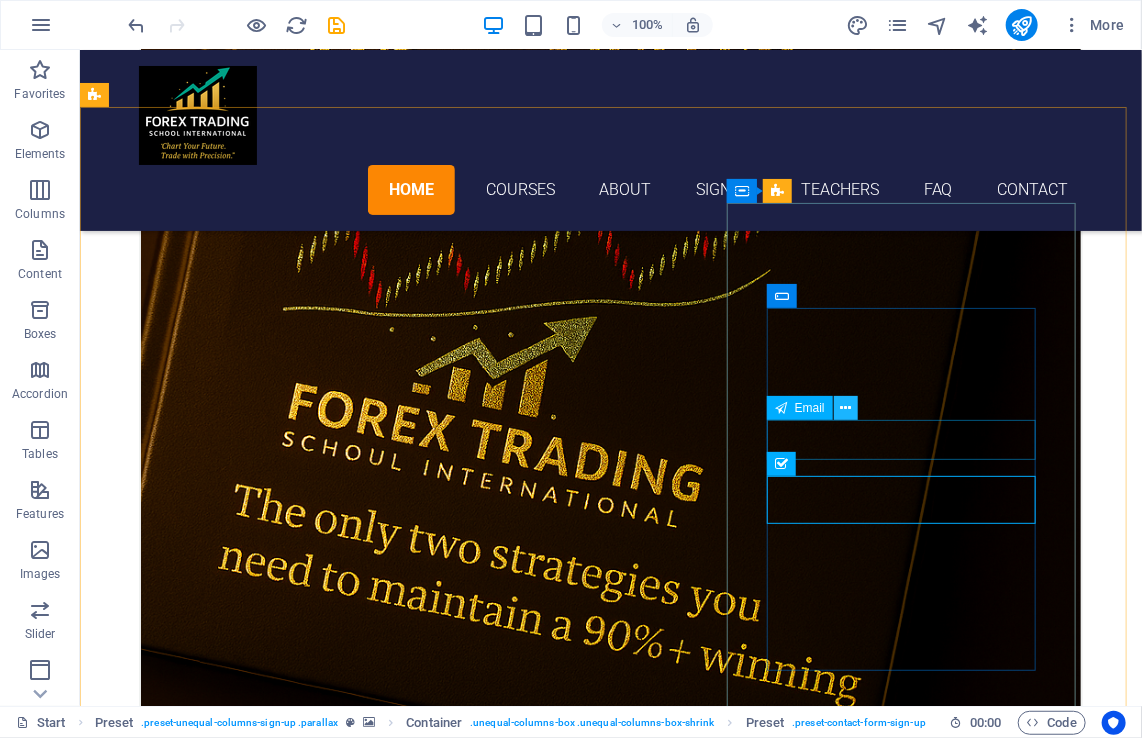 click at bounding box center [845, 408] 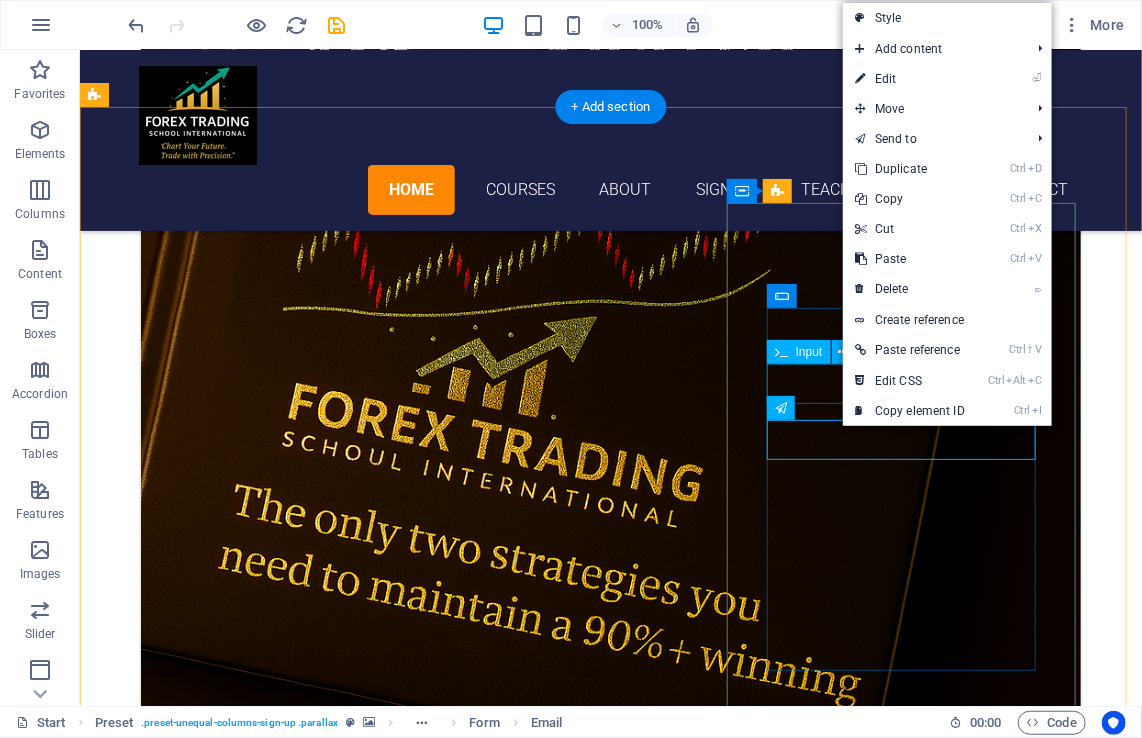 click at bounding box center (567, 6010) 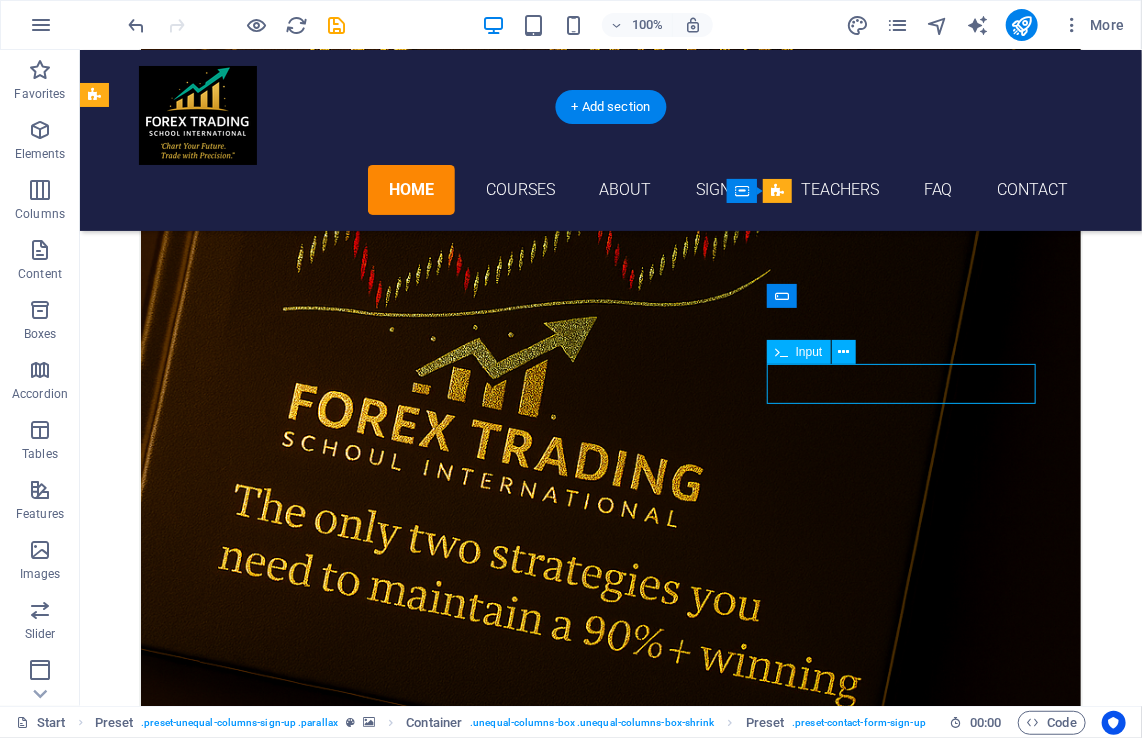click at bounding box center [567, 6010] 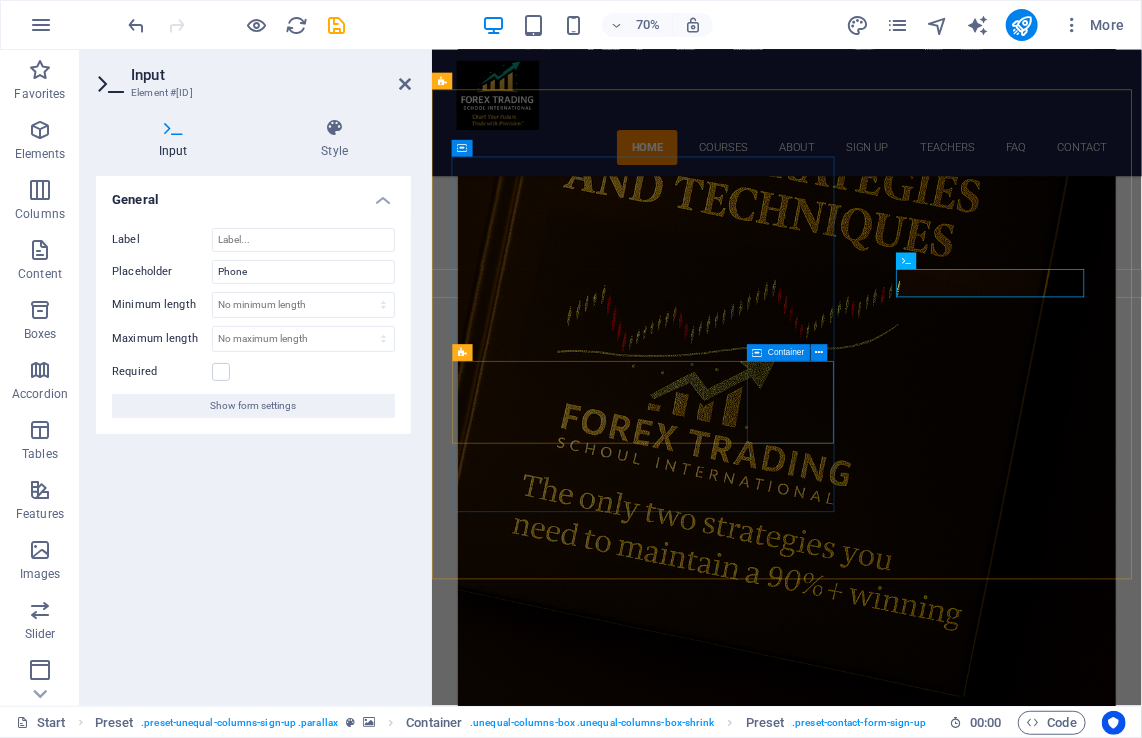 scroll, scrollTop: 3412, scrollLeft: 0, axis: vertical 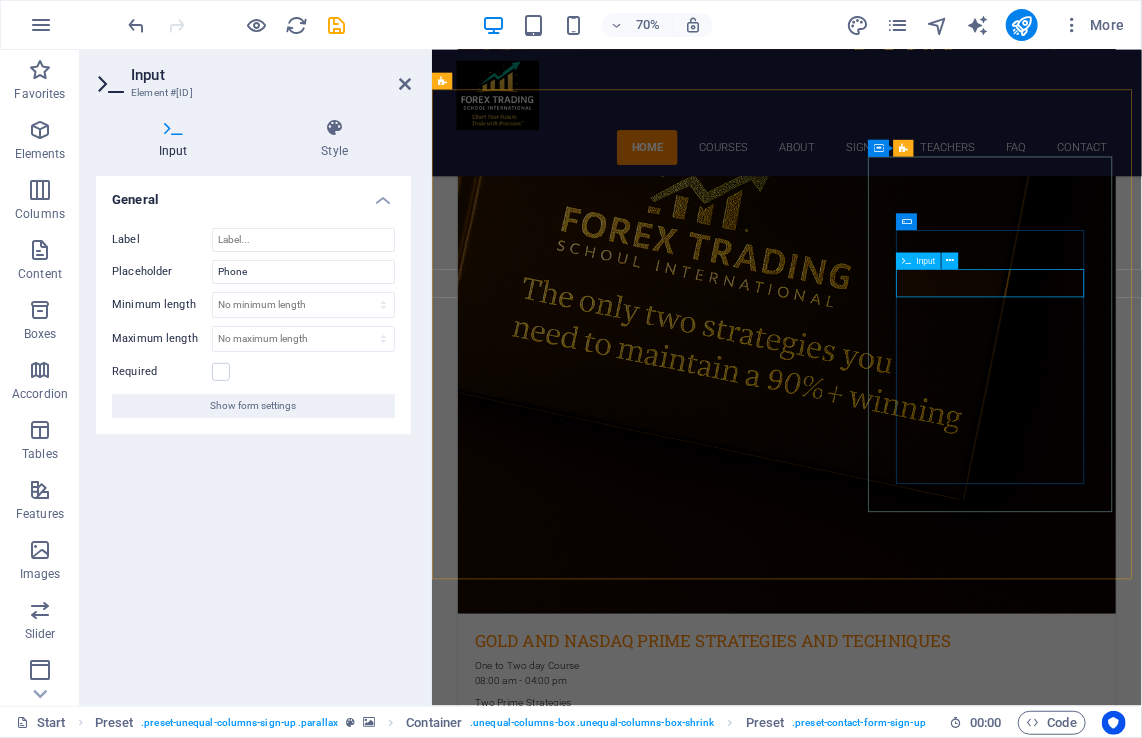 click at bounding box center [592, 6042] 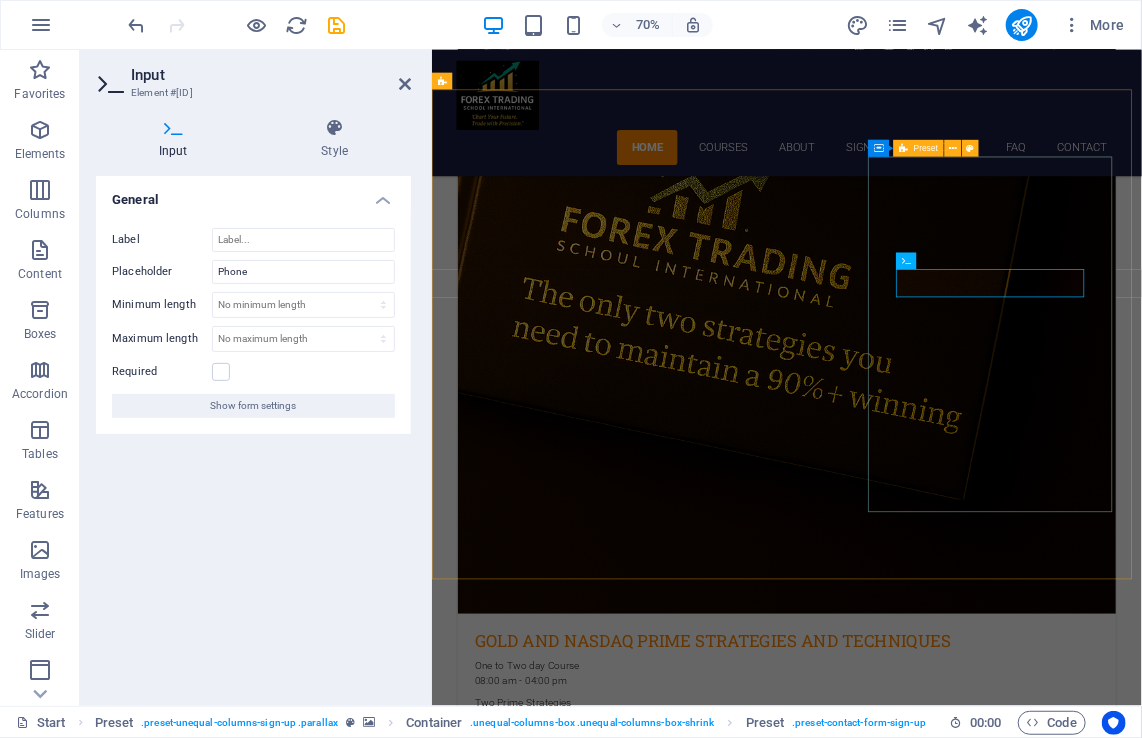 click on "Sign up  Whatsapp   I have read and understand the privacy policy. Unreadable? Load new Submit" at bounding box center [919, 6090] 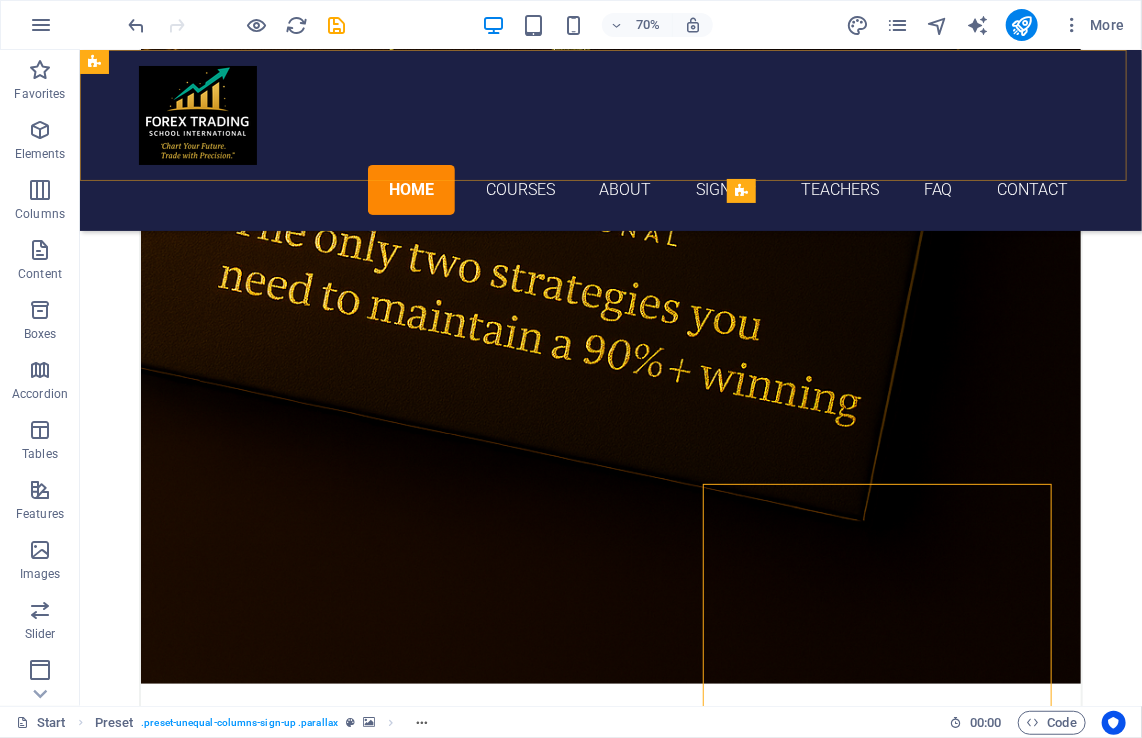 scroll, scrollTop: 3131, scrollLeft: 0, axis: vertical 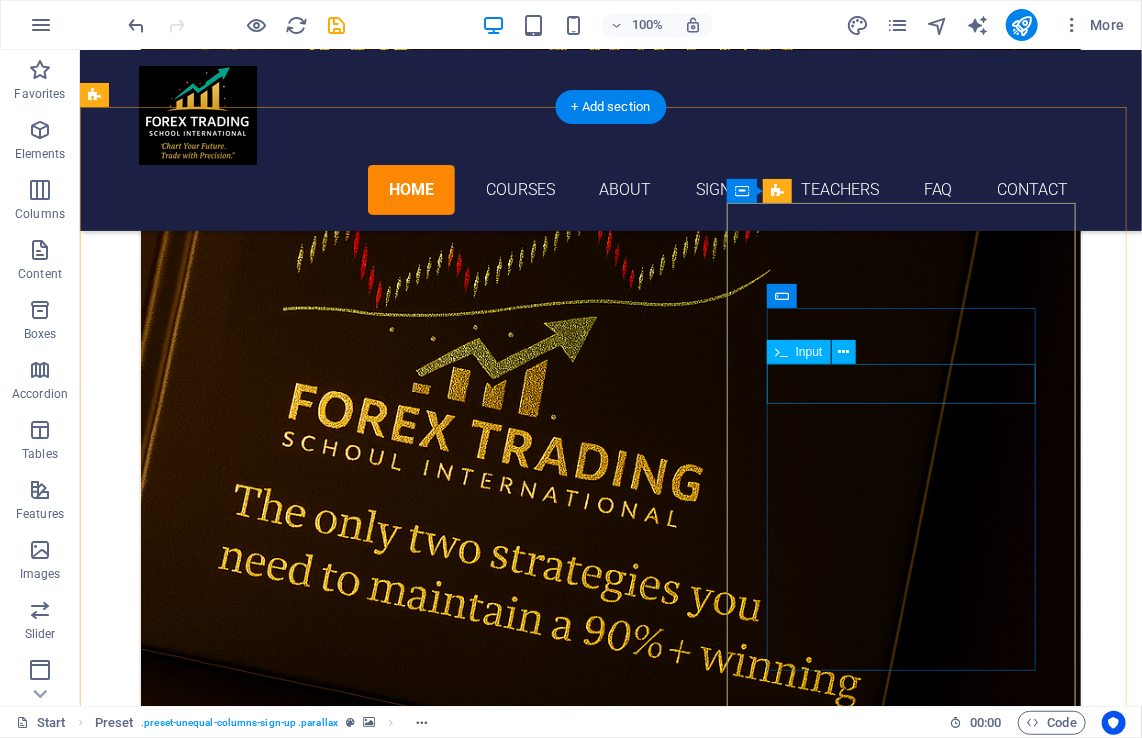 click on "Whatsapp" at bounding box center (567, 6010) 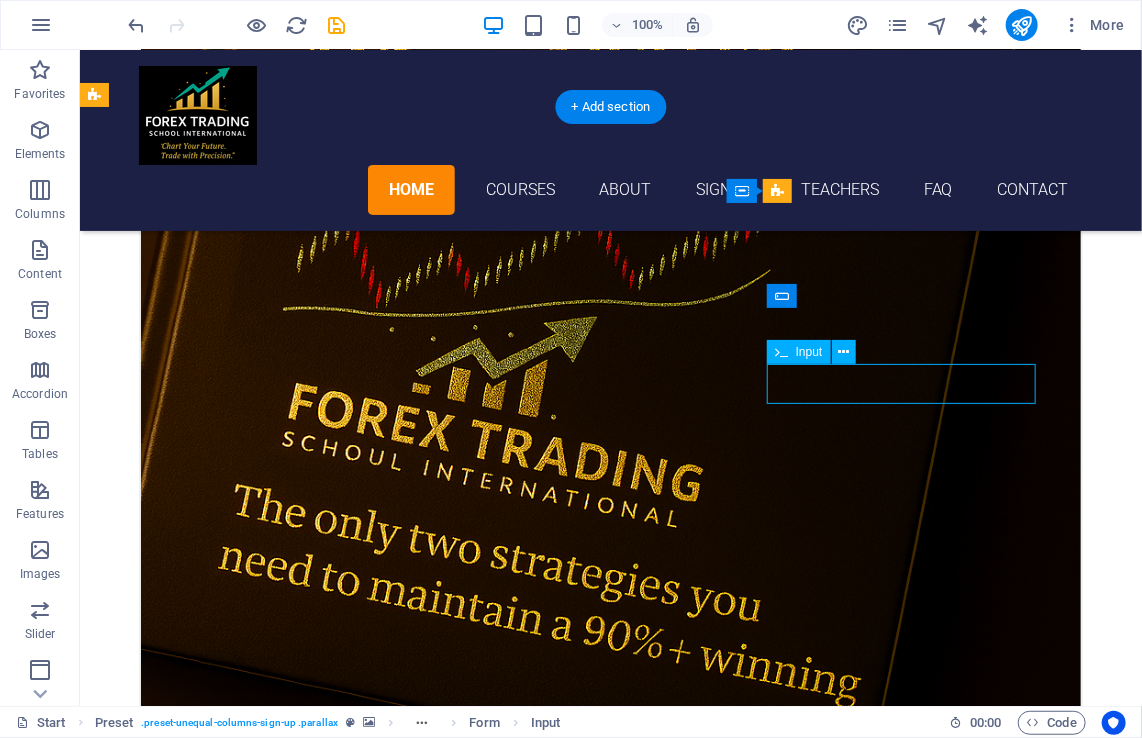 click on "Whatsapp" at bounding box center [567, 6010] 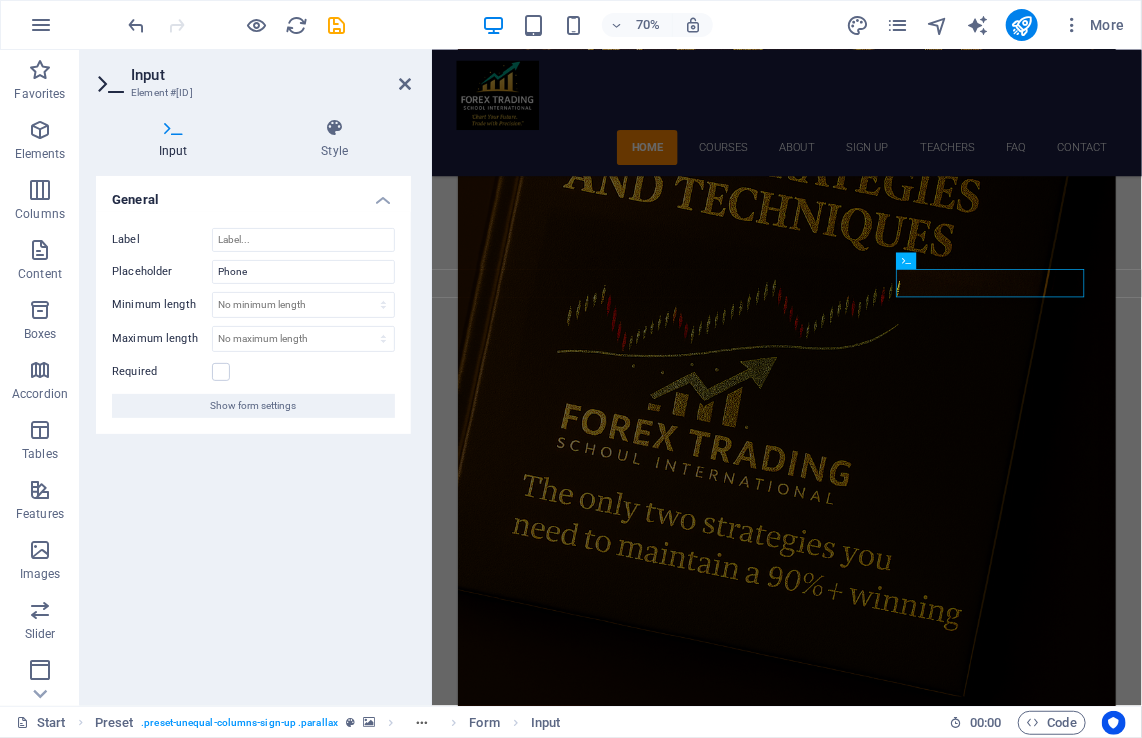 scroll, scrollTop: 3412, scrollLeft: 0, axis: vertical 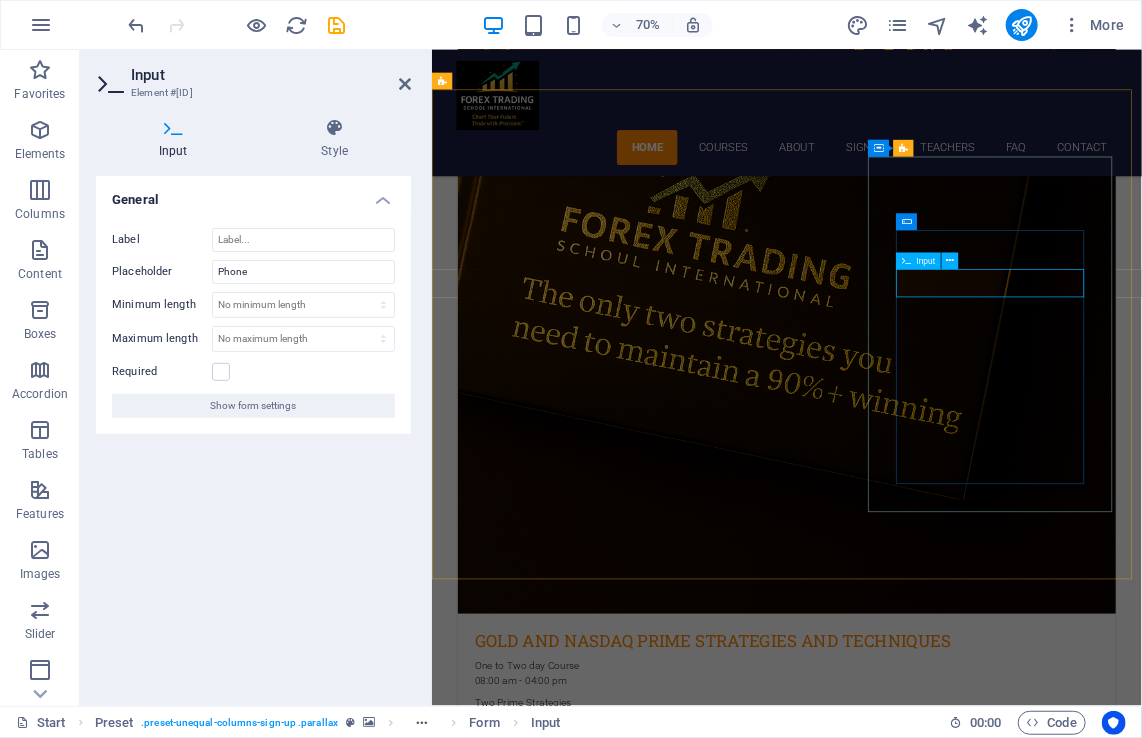 type on "W" 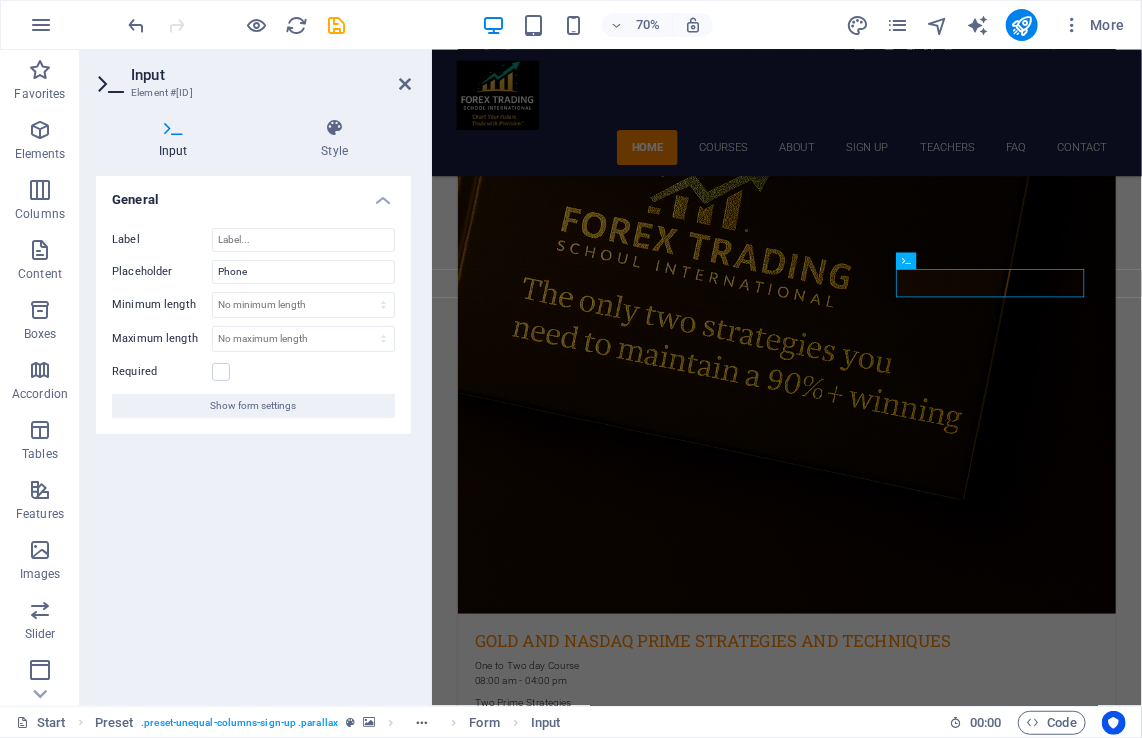 click at bounding box center [938, 4636] 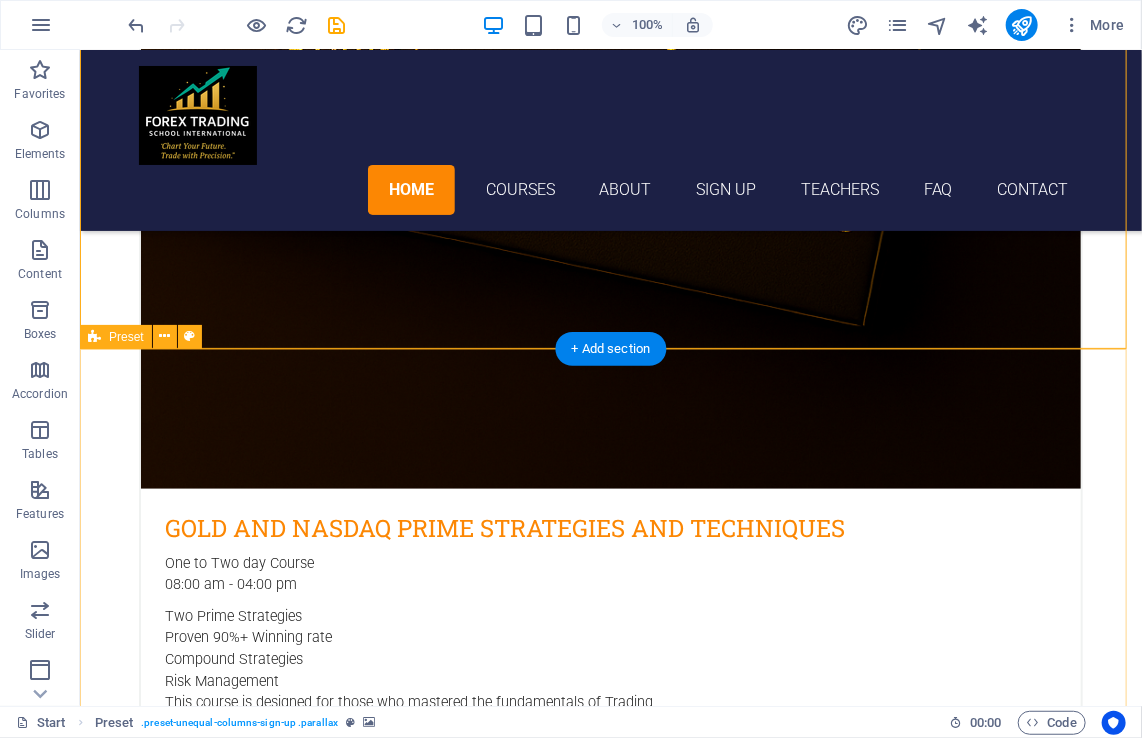 scroll, scrollTop: 3589, scrollLeft: 0, axis: vertical 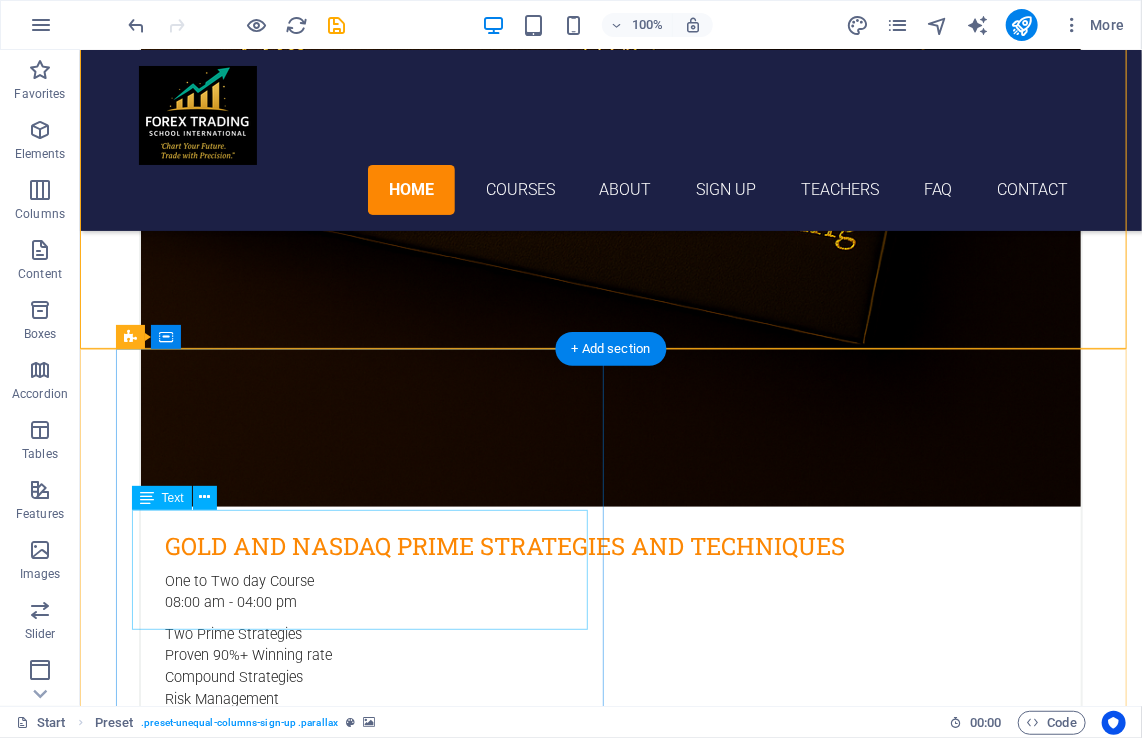 click on "[DOMAIN] [ADDRESS] +[PHONE] +[PHONE] Legal Notice  |  Privacy" at bounding box center [366, 6147] 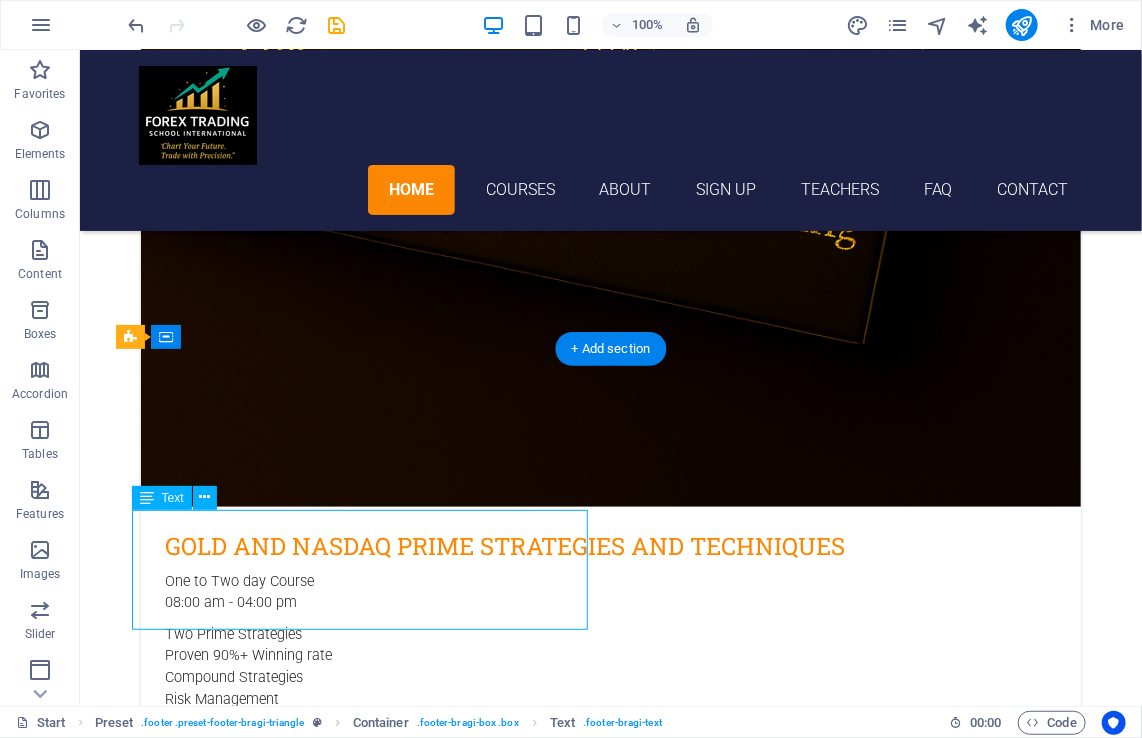 click on "[DOMAIN] [ADDRESS] +[PHONE] +[PHONE] Legal Notice  |  Privacy" at bounding box center (366, 6147) 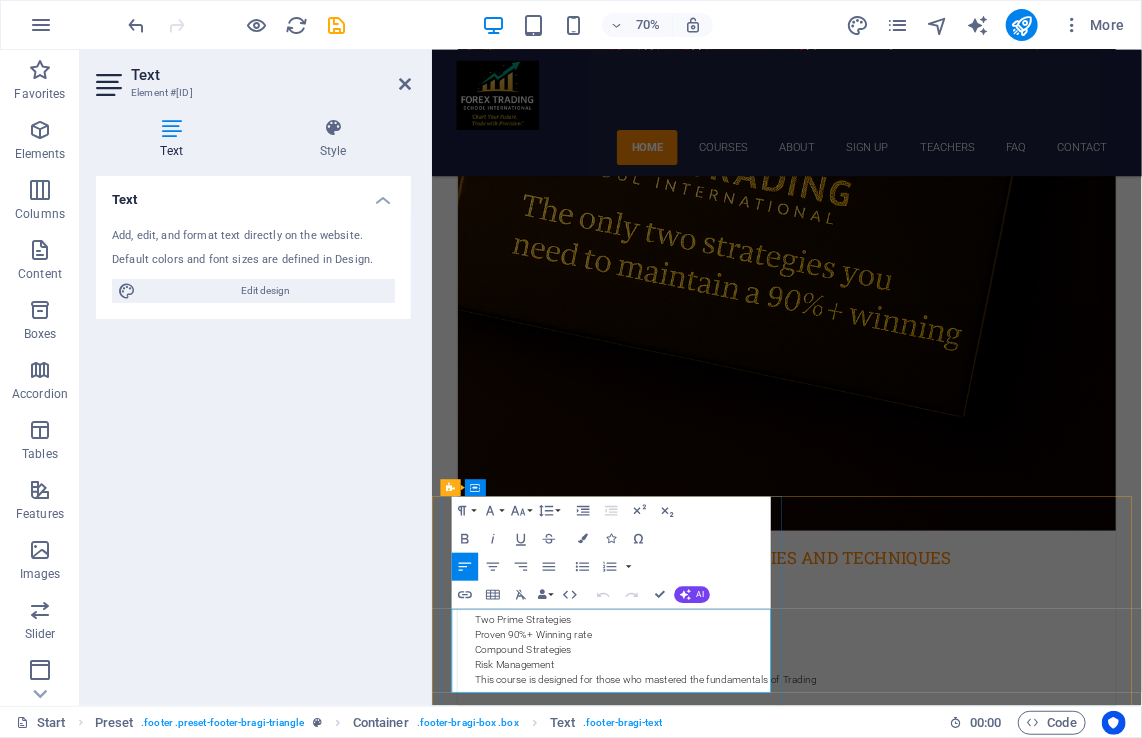 click on "+1-123-456-7890" at bounding box center (706, 6542) 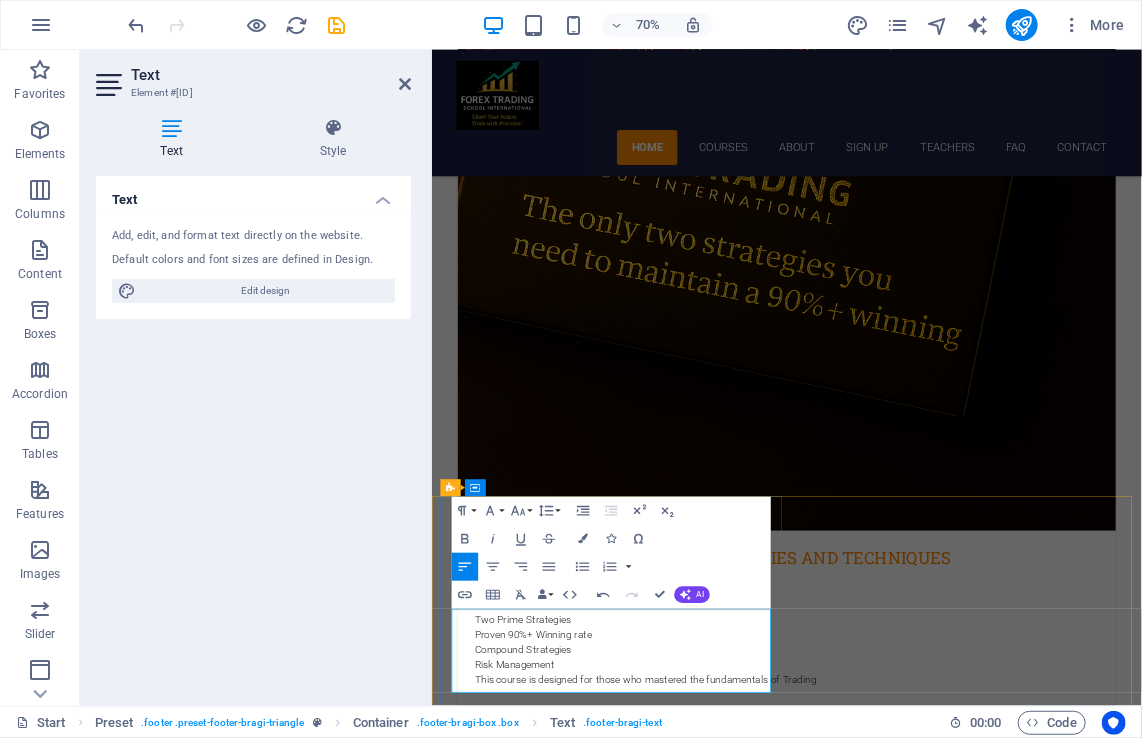 type 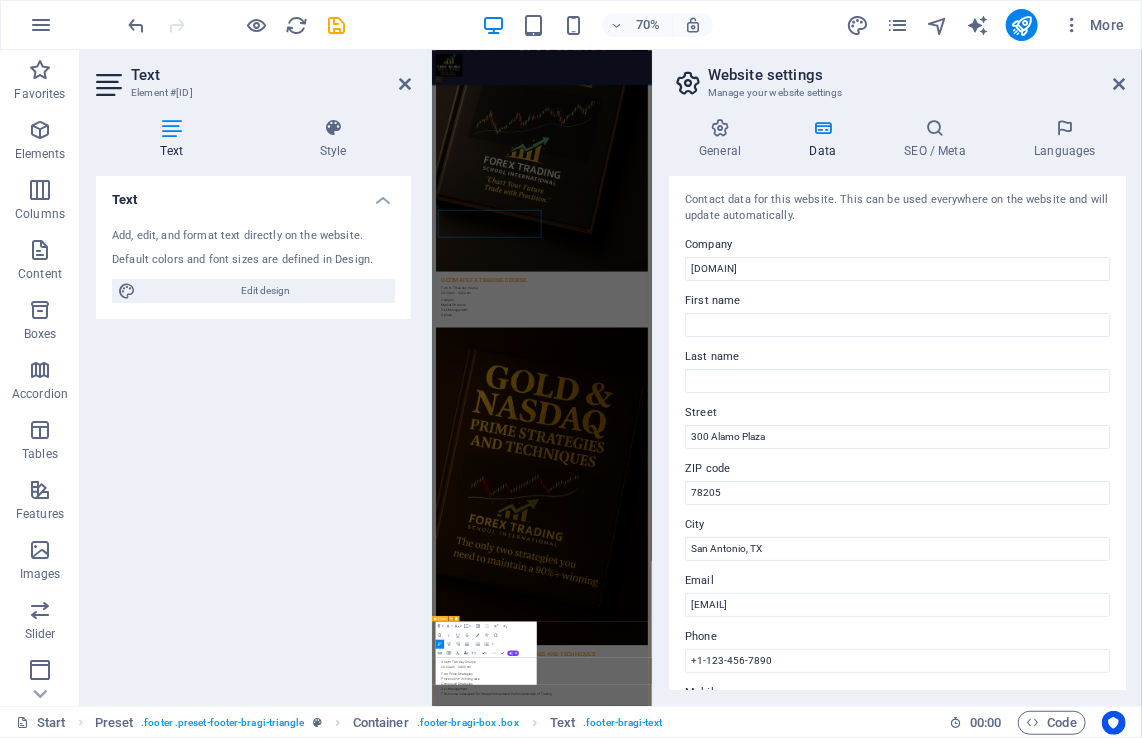 scroll, scrollTop: 3622, scrollLeft: 0, axis: vertical 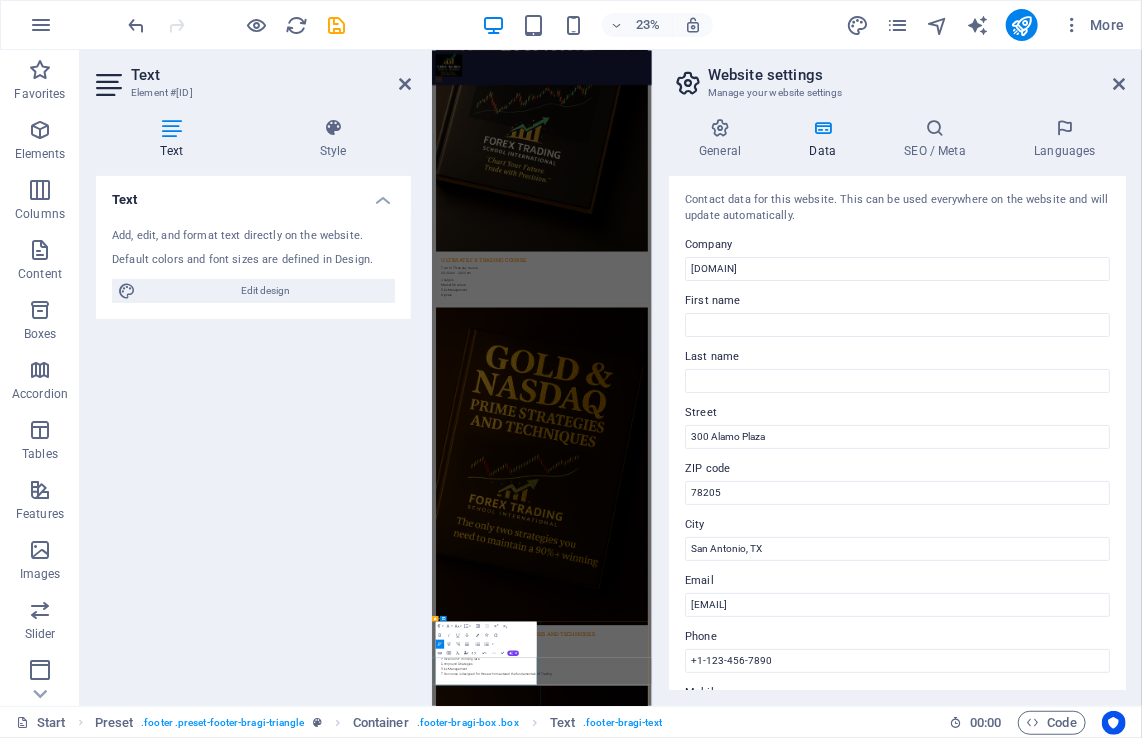 click on "+1-123-456-7890" at bounding box center [686, 9297] 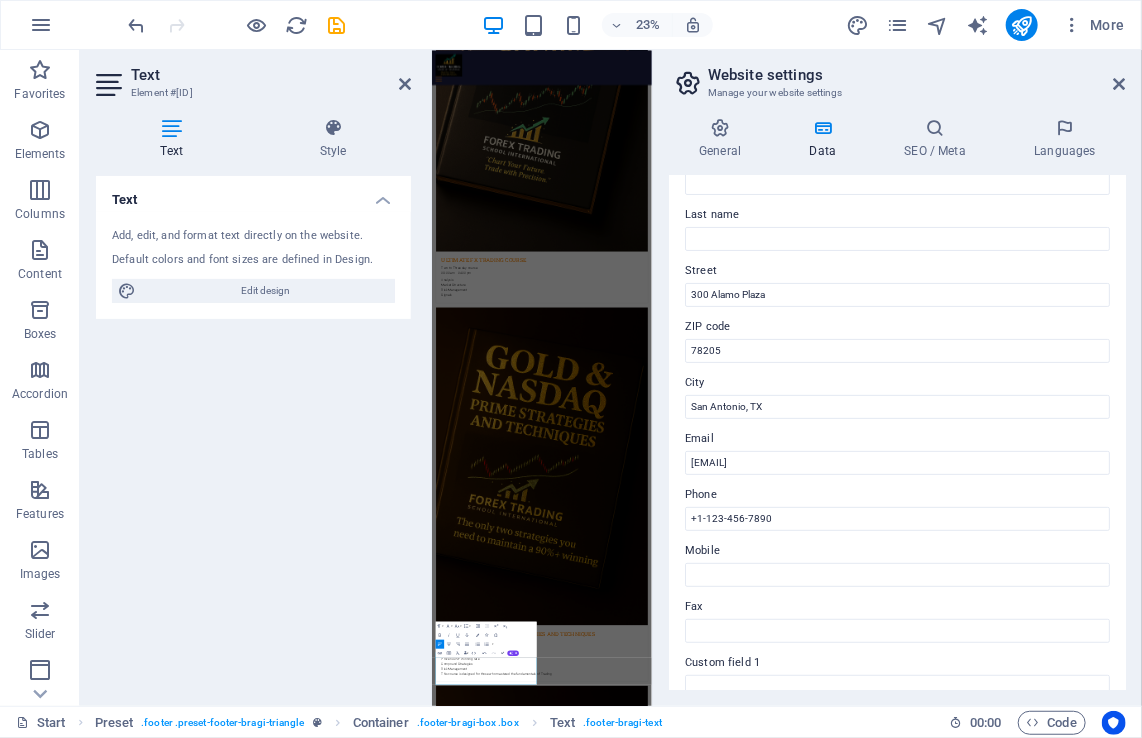 scroll, scrollTop: 184, scrollLeft: 0, axis: vertical 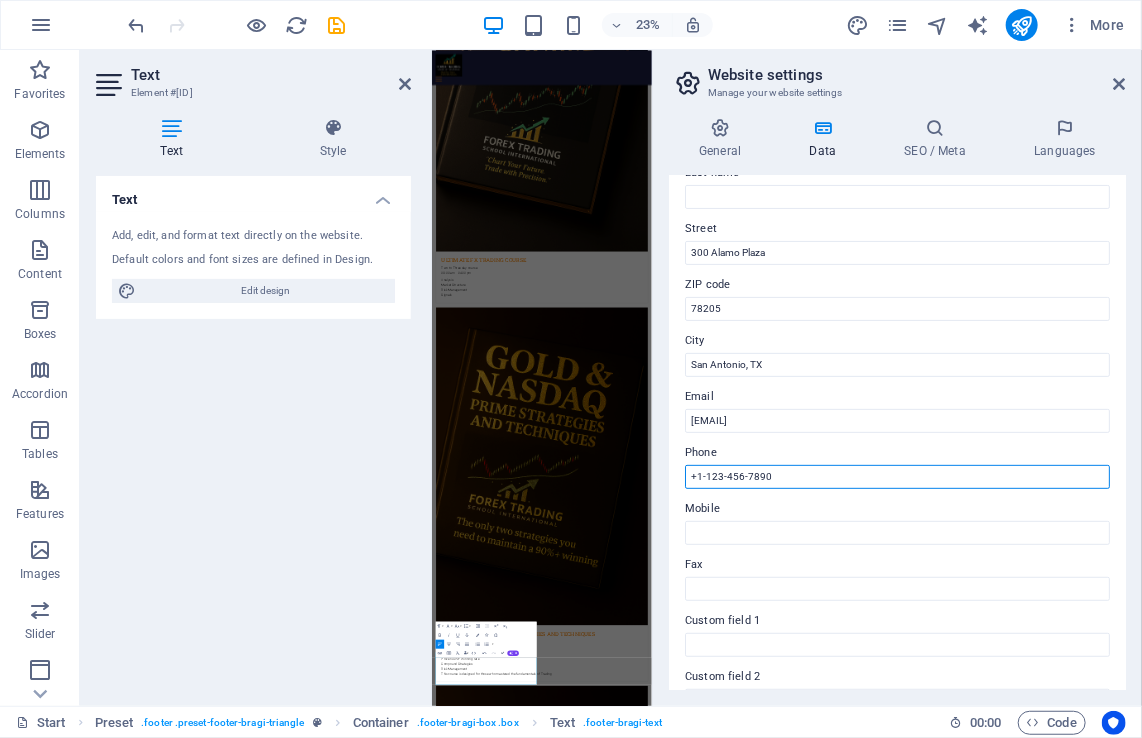 click on "+1-123-456-7890" at bounding box center [897, 477] 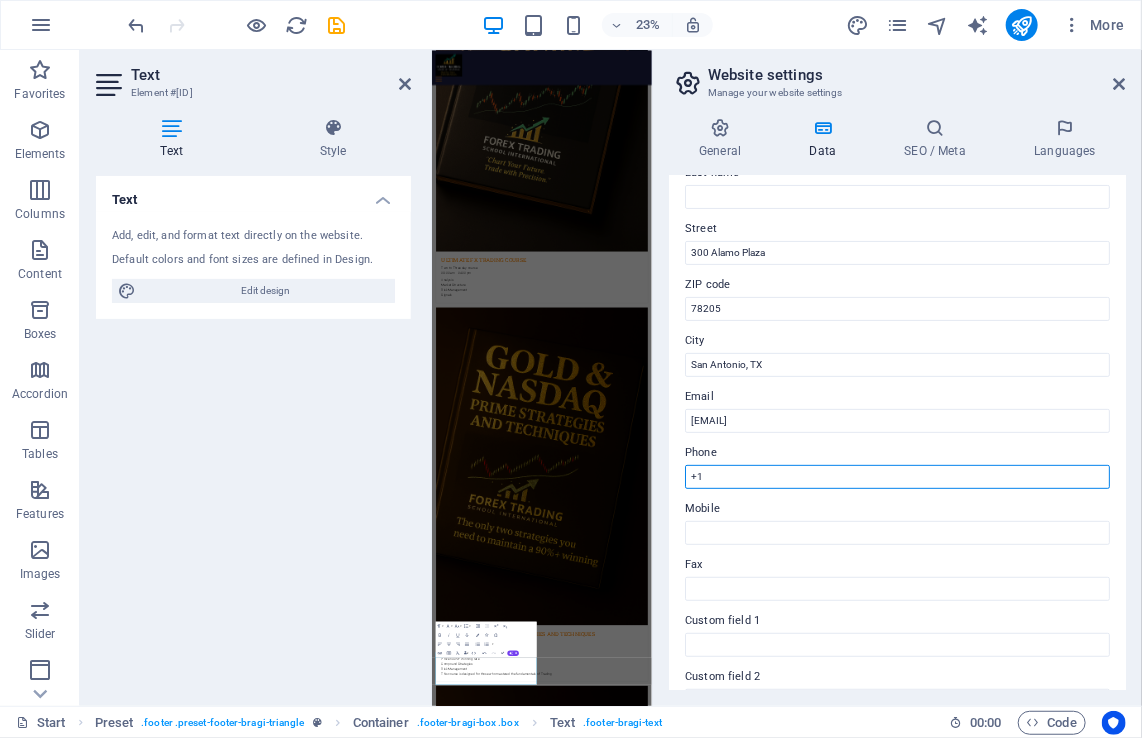 type on "+" 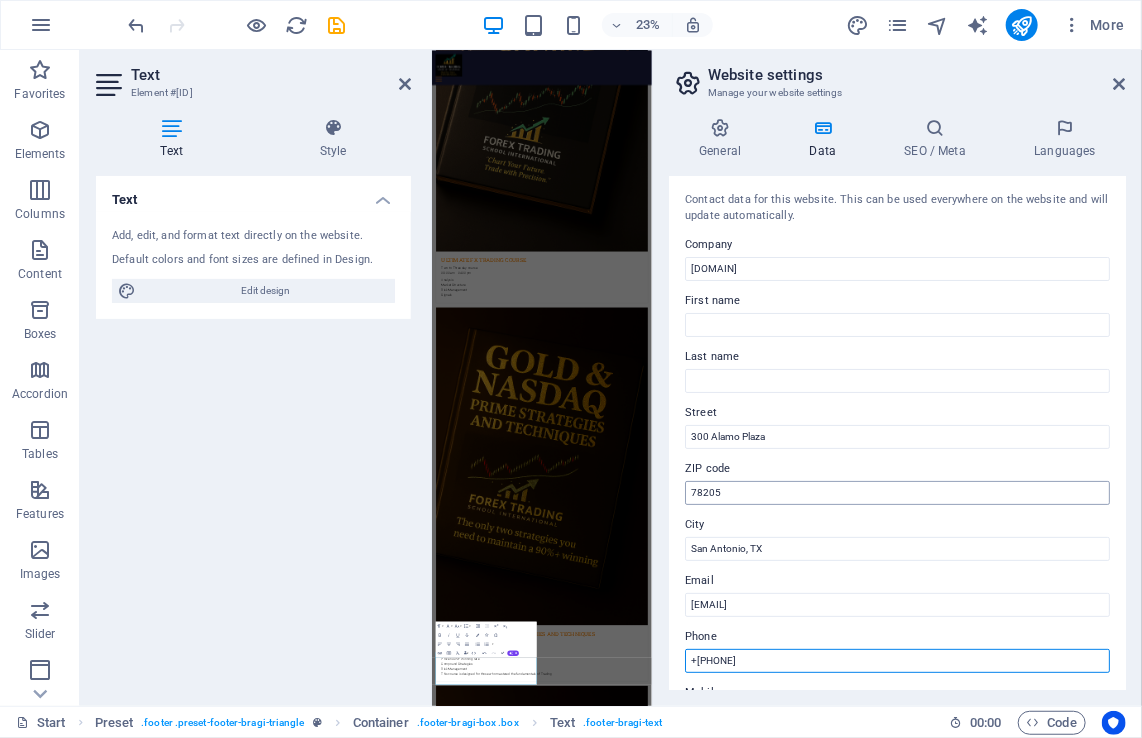 scroll, scrollTop: 445, scrollLeft: 0, axis: vertical 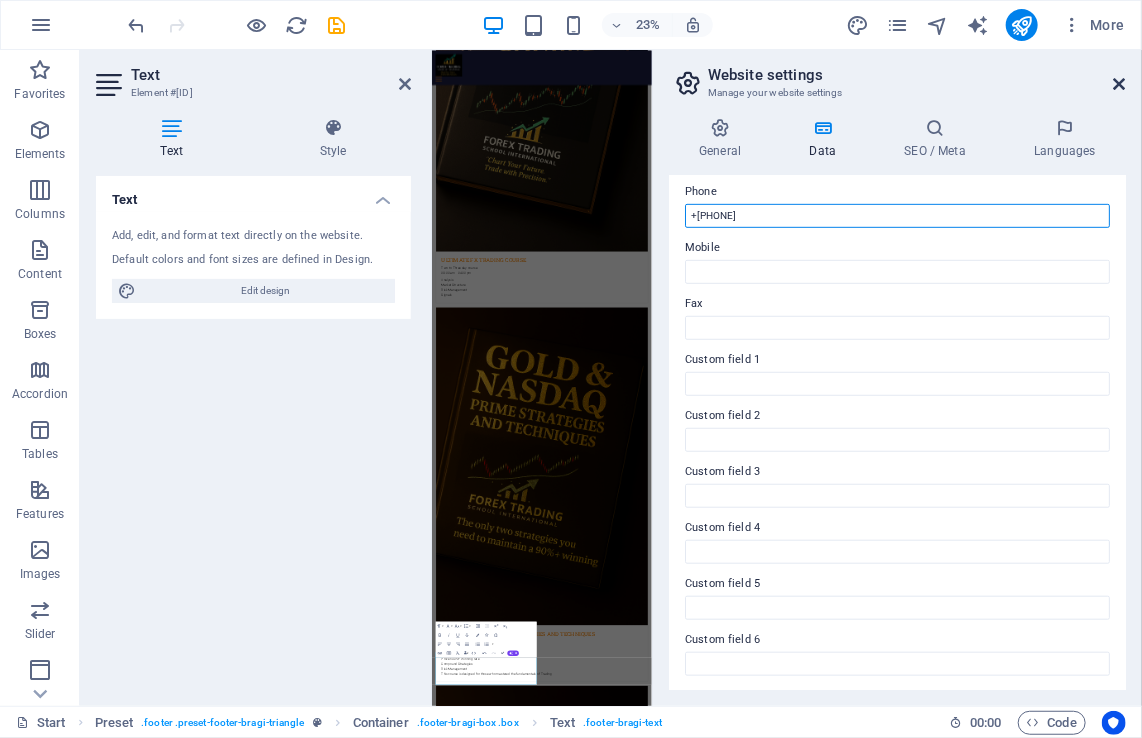 type on "+[PHONE]" 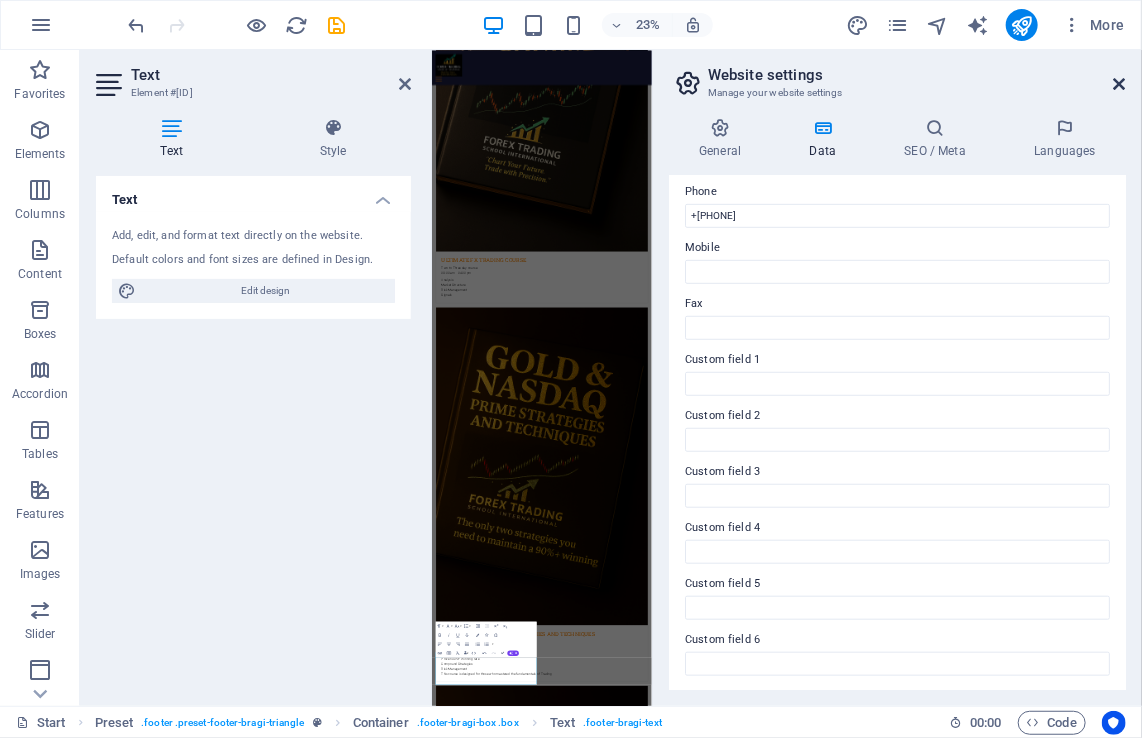 click at bounding box center [1120, 84] 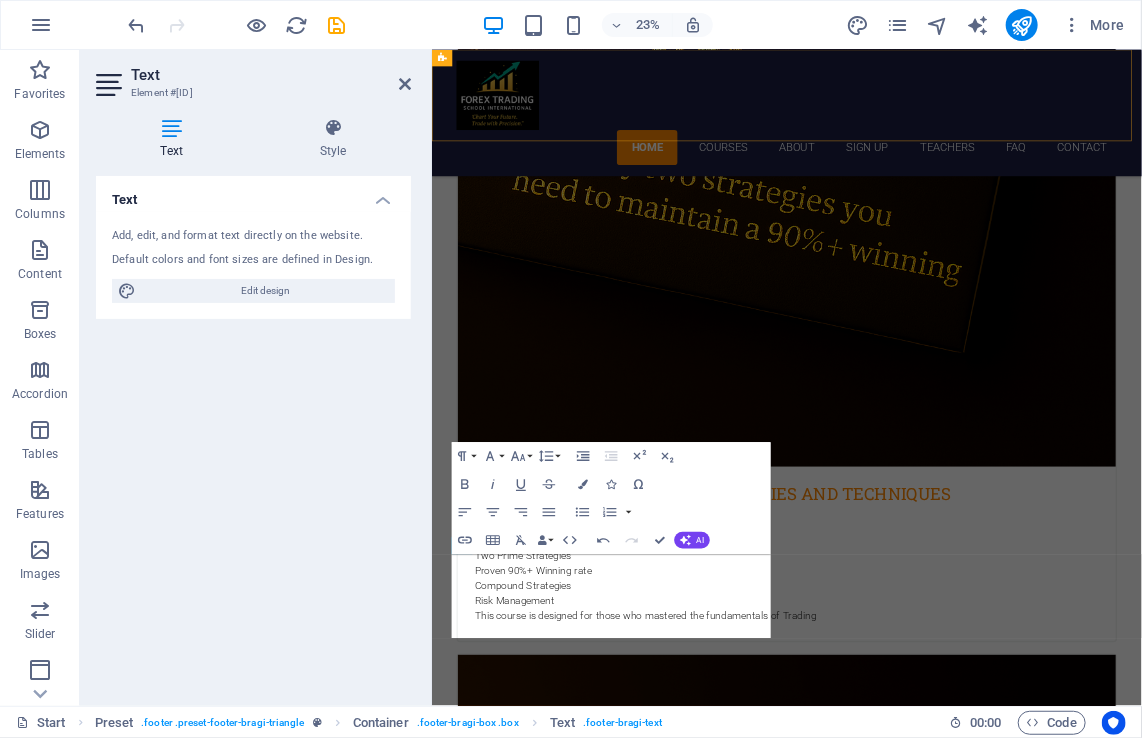 scroll, scrollTop: 3608, scrollLeft: 0, axis: vertical 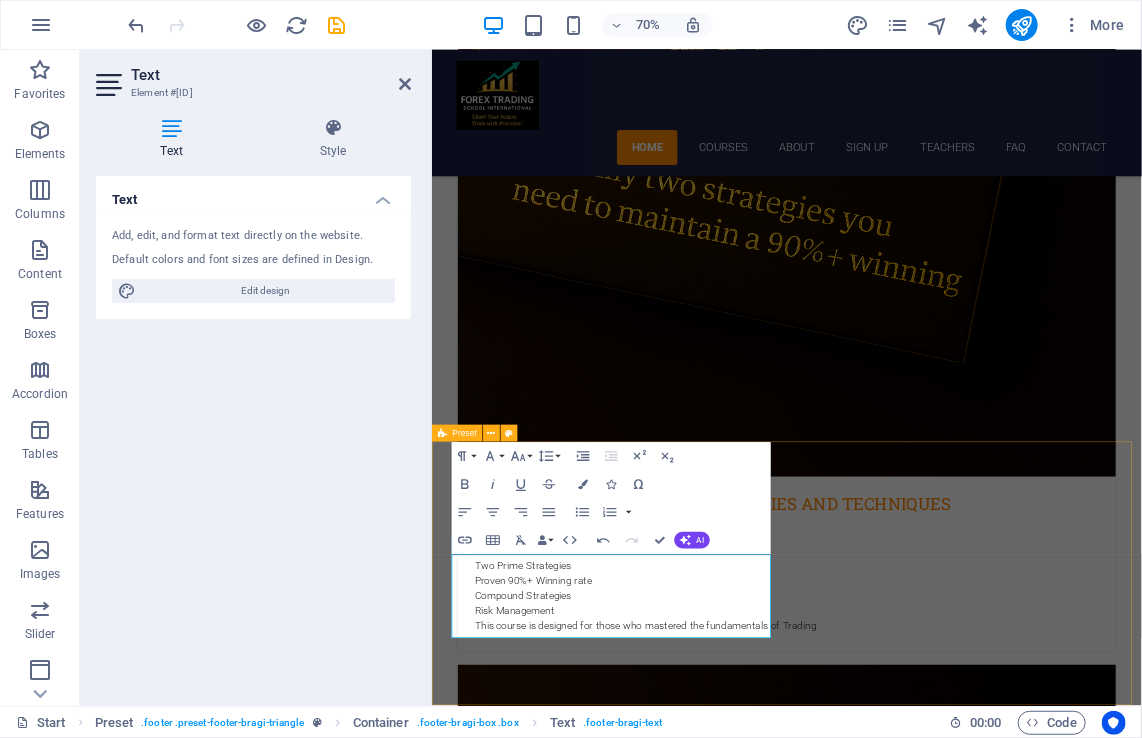 click on "Get in touch [EMAIL] [ADDRESS] [PHONE] [PHONE] Legal Notice  |  Privacy" at bounding box center [938, 6408] 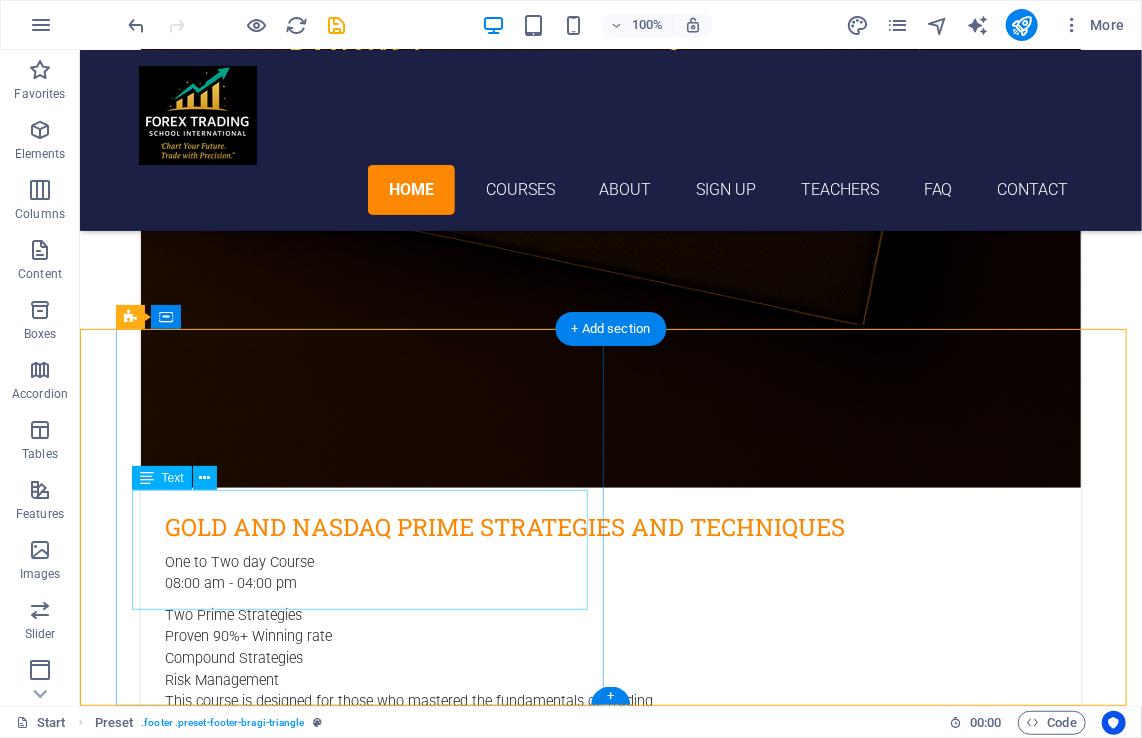 click on "[DOMAIN] [ADDRESS] +[PHONE] +[PHONE] Legal Notice  |  Privacy" at bounding box center [366, 6128] 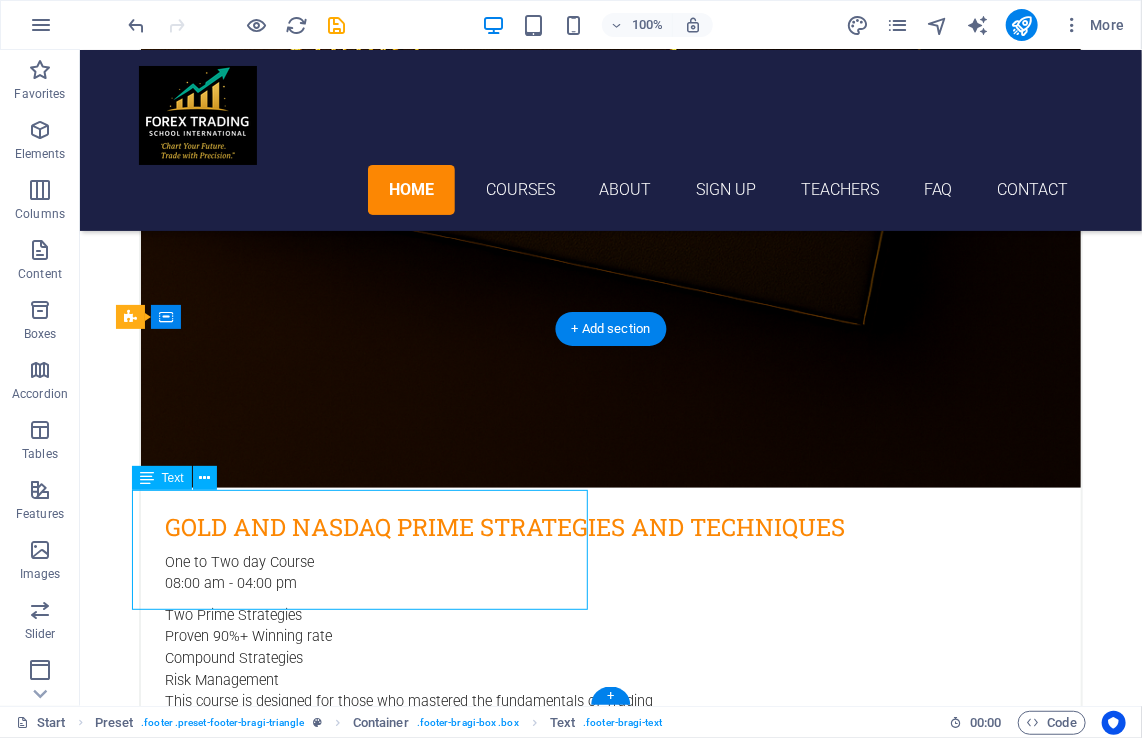 click on "[DOMAIN] [ADDRESS] +[PHONE] +[PHONE] Legal Notice  |  Privacy" at bounding box center [366, 6128] 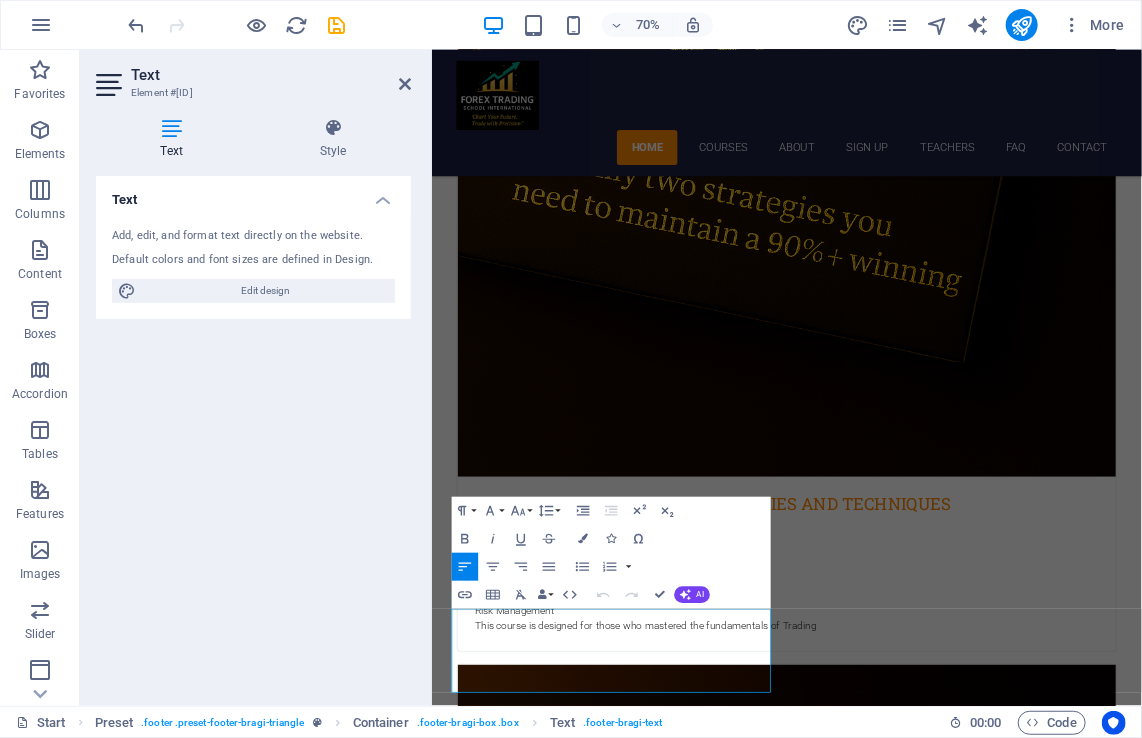 scroll, scrollTop: 3531, scrollLeft: 0, axis: vertical 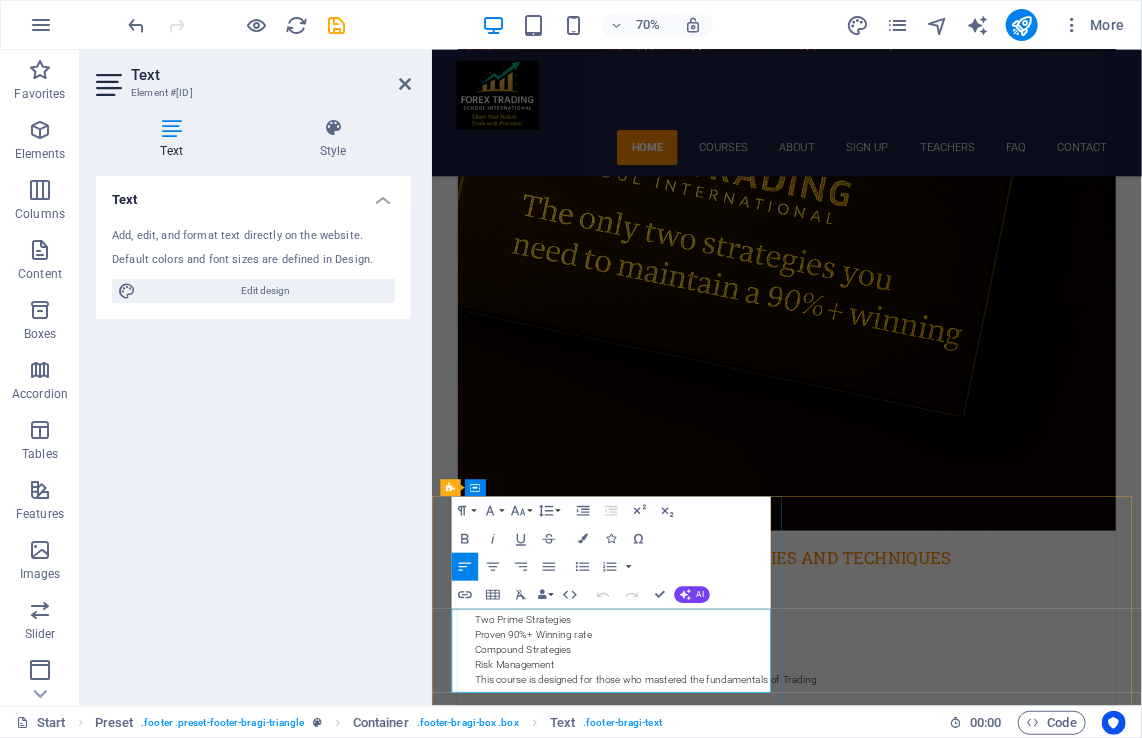 click on "+[PHONE]" at bounding box center (524, 6541) 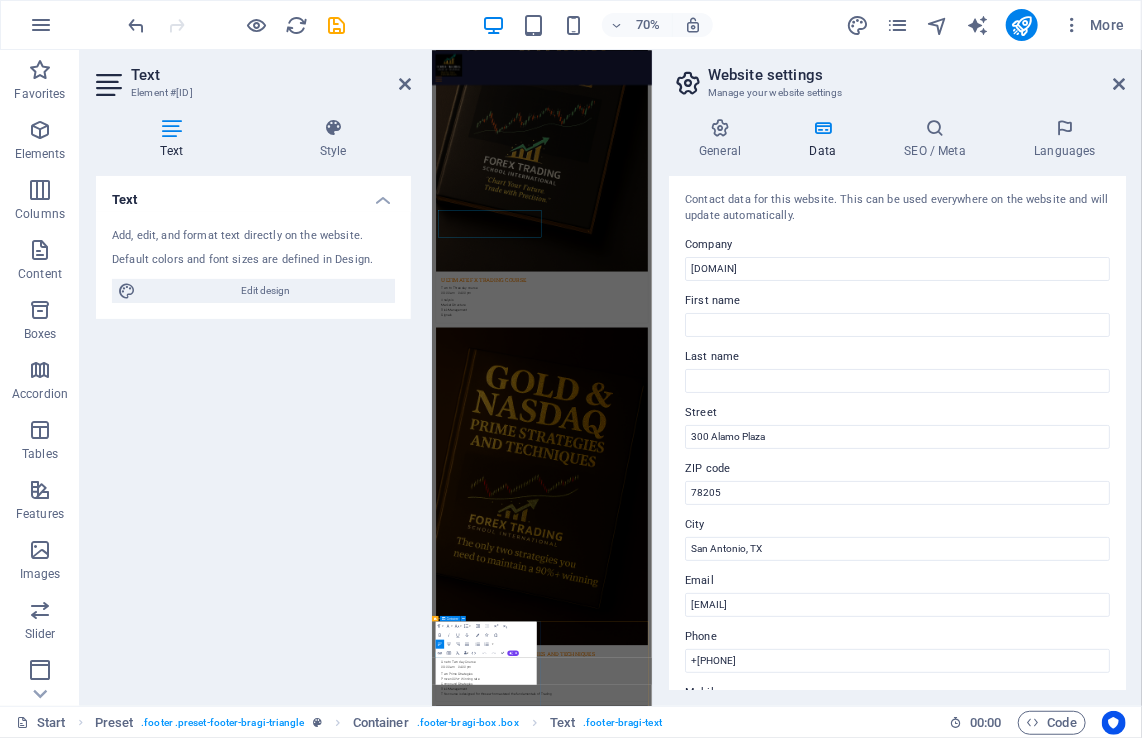 scroll, scrollTop: 3622, scrollLeft: 0, axis: vertical 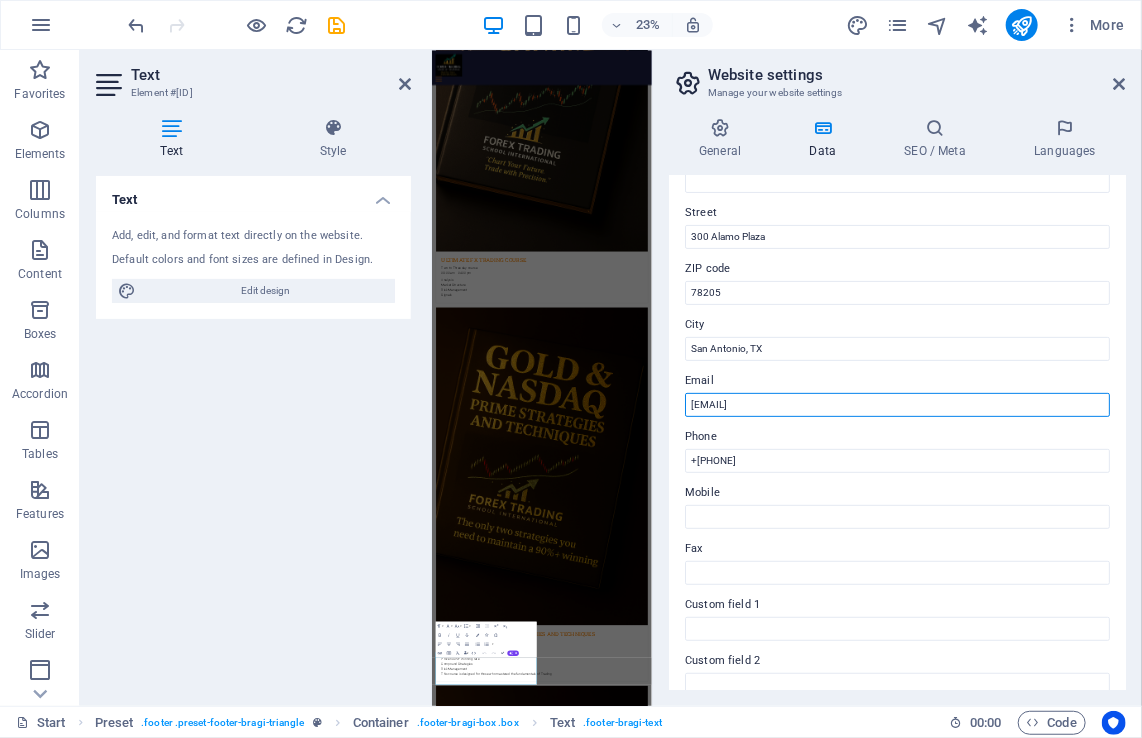 click on "[EMAIL]" at bounding box center [897, 405] 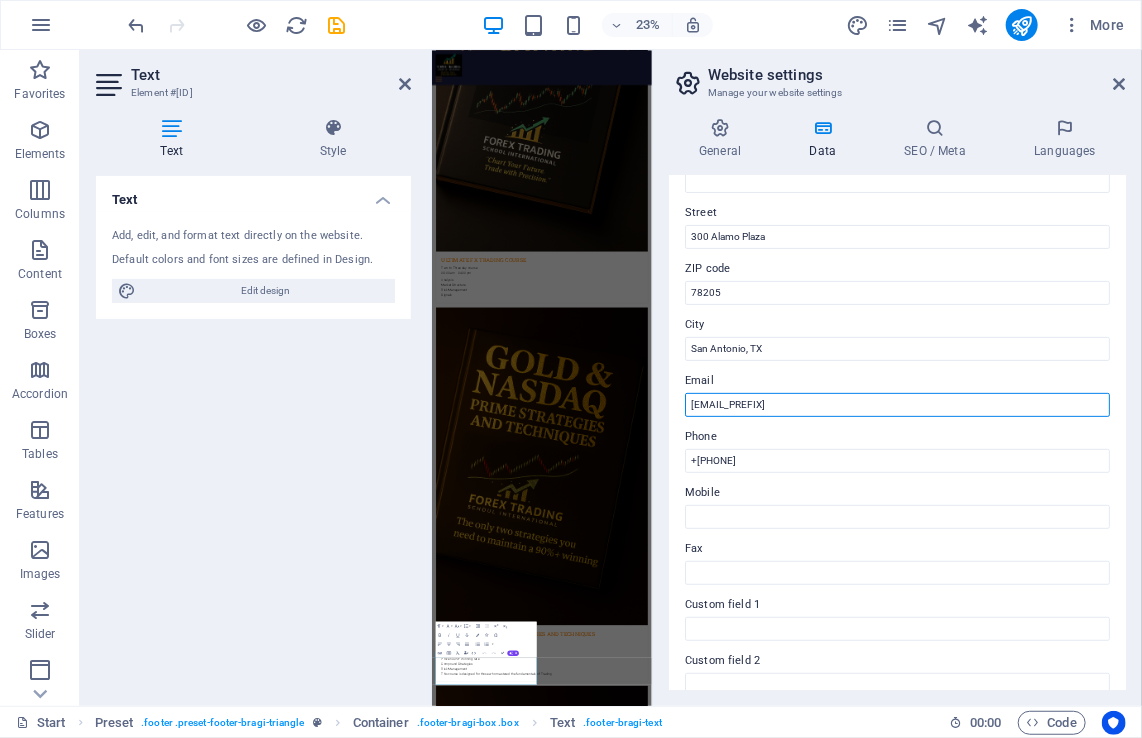 type on "3" 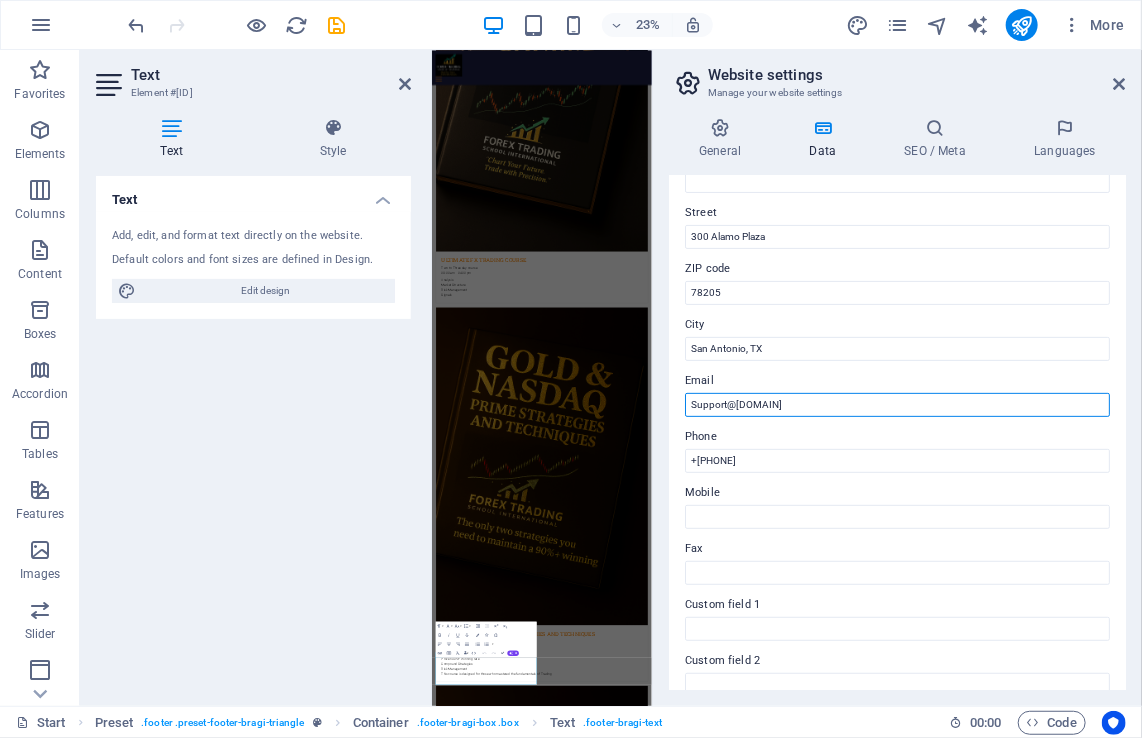 type on "Support@[DOMAIN]" 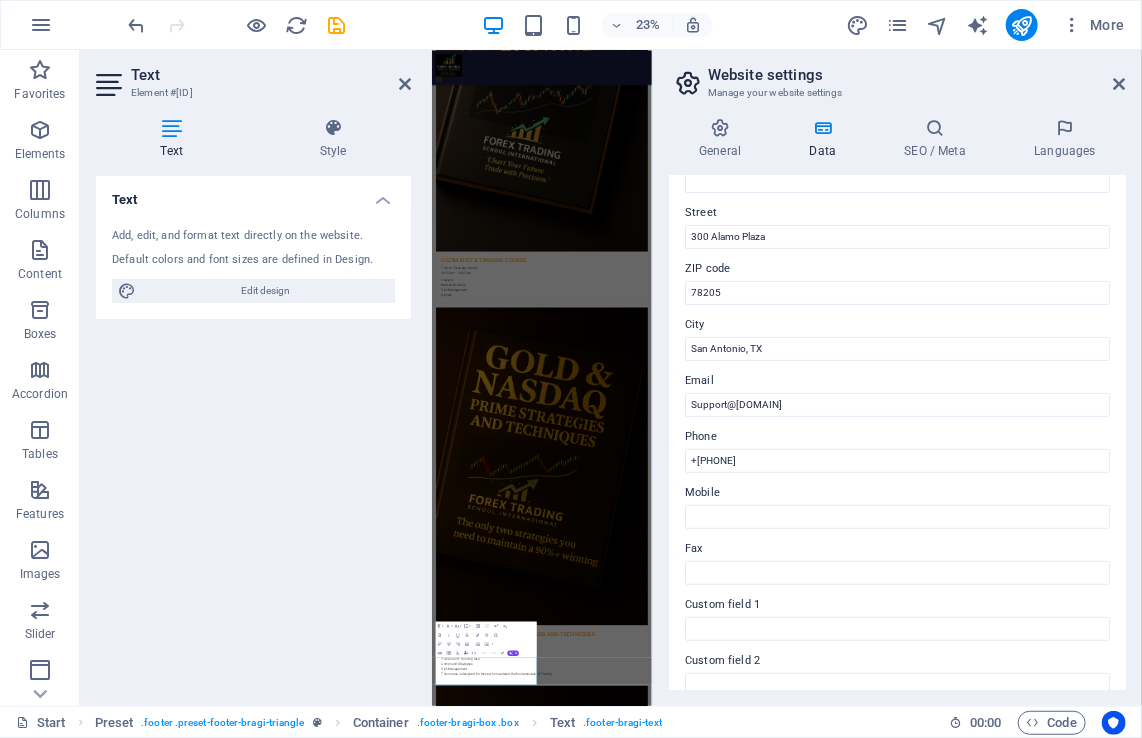 click on "Phone" at bounding box center [897, 437] 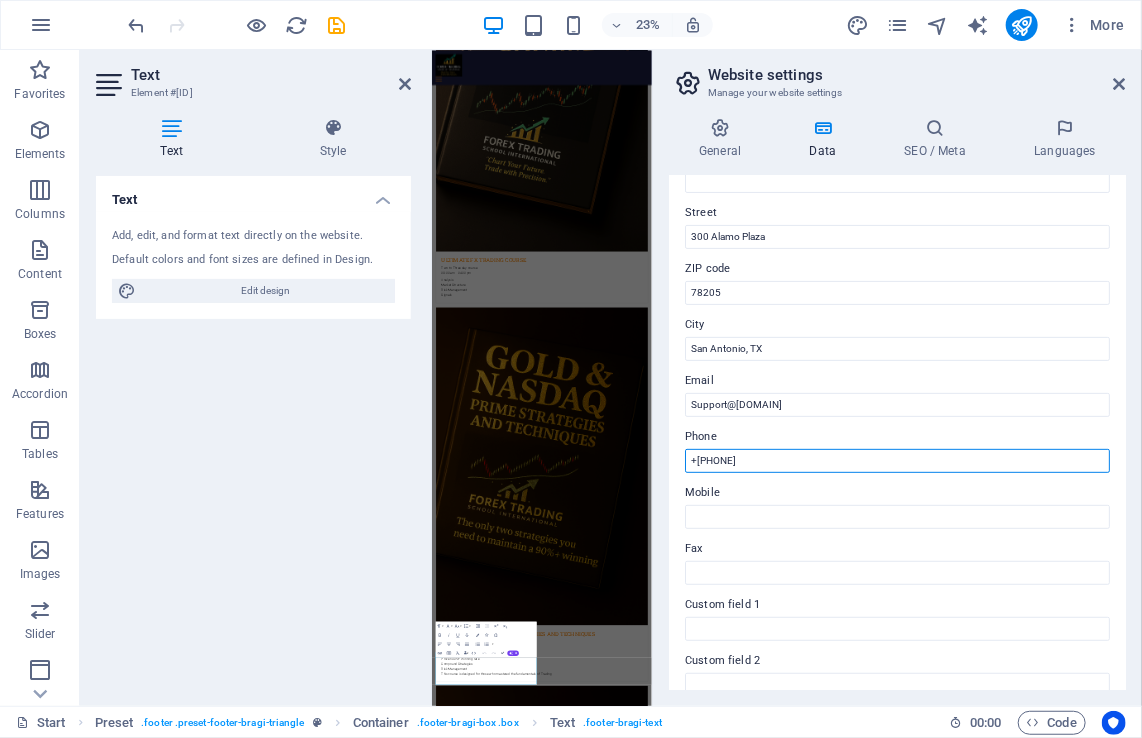click on "+[PHONE]" at bounding box center [897, 461] 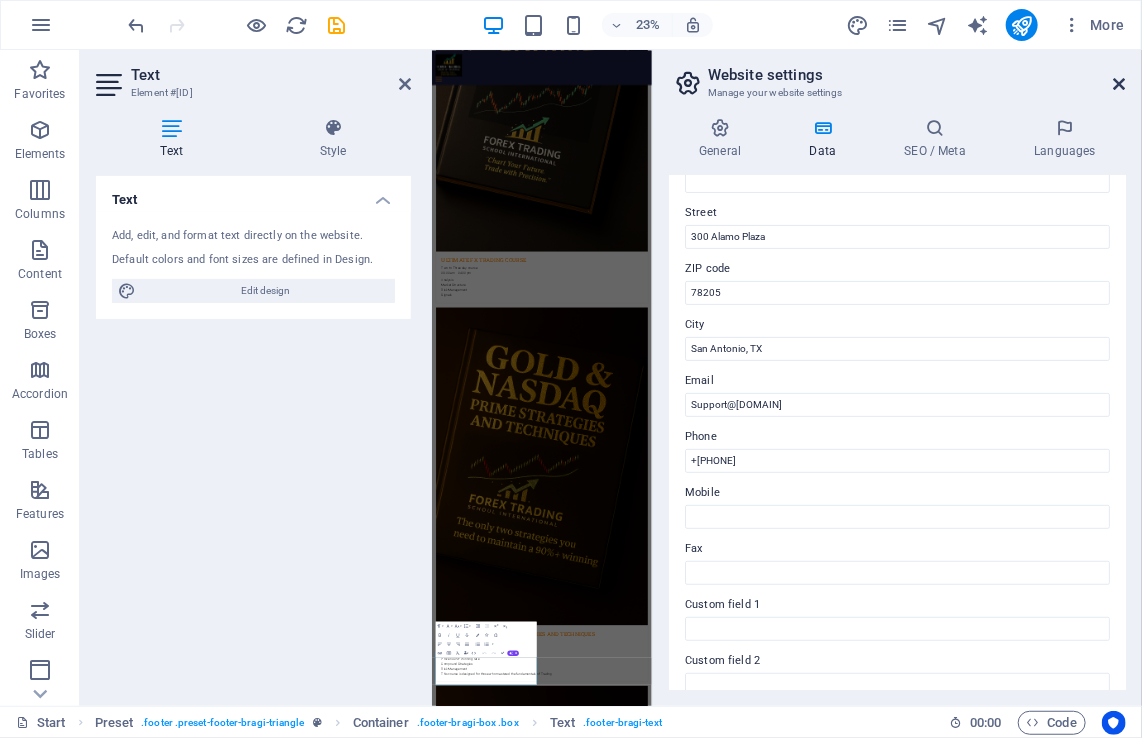 click at bounding box center [1120, 84] 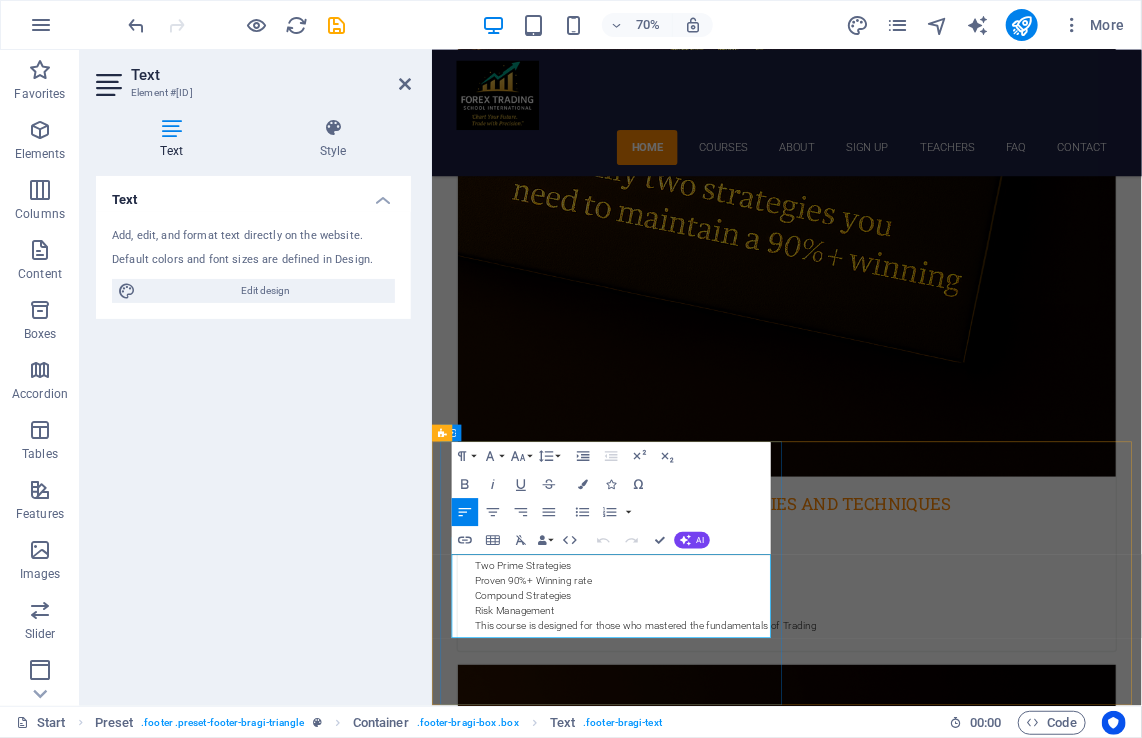 click on "+[PHONE]" at bounding box center [524, 6464] 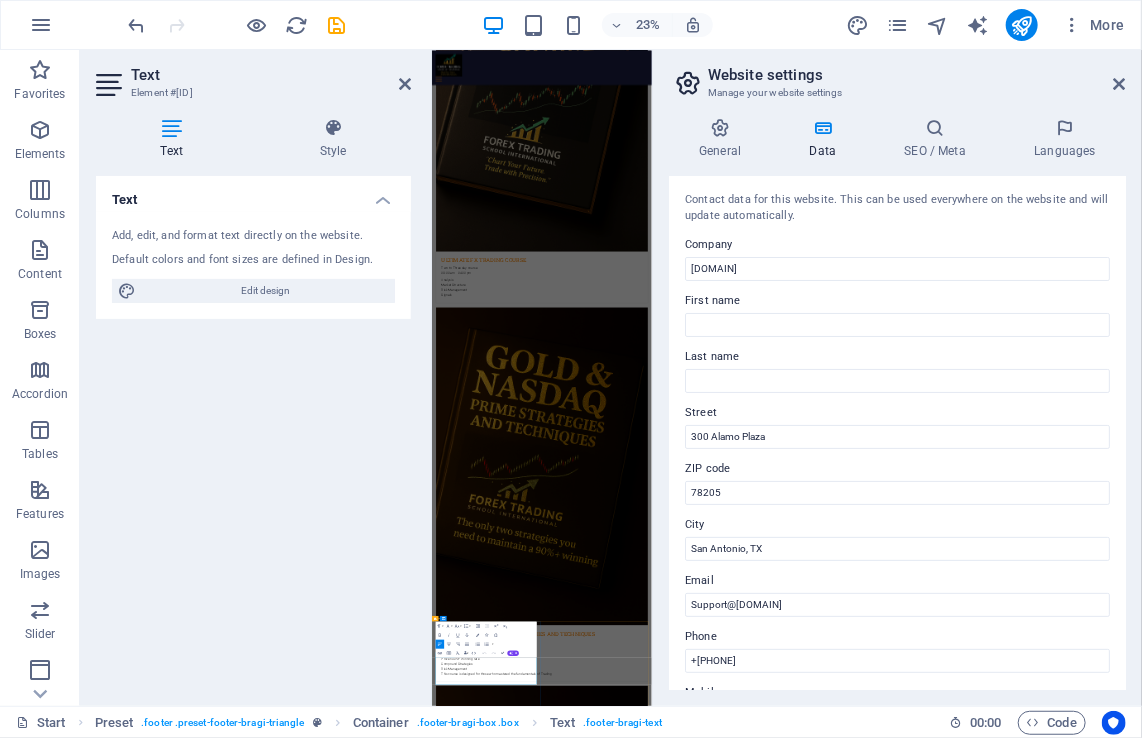 click on "[DOMAIN]" at bounding box center [686, 9249] 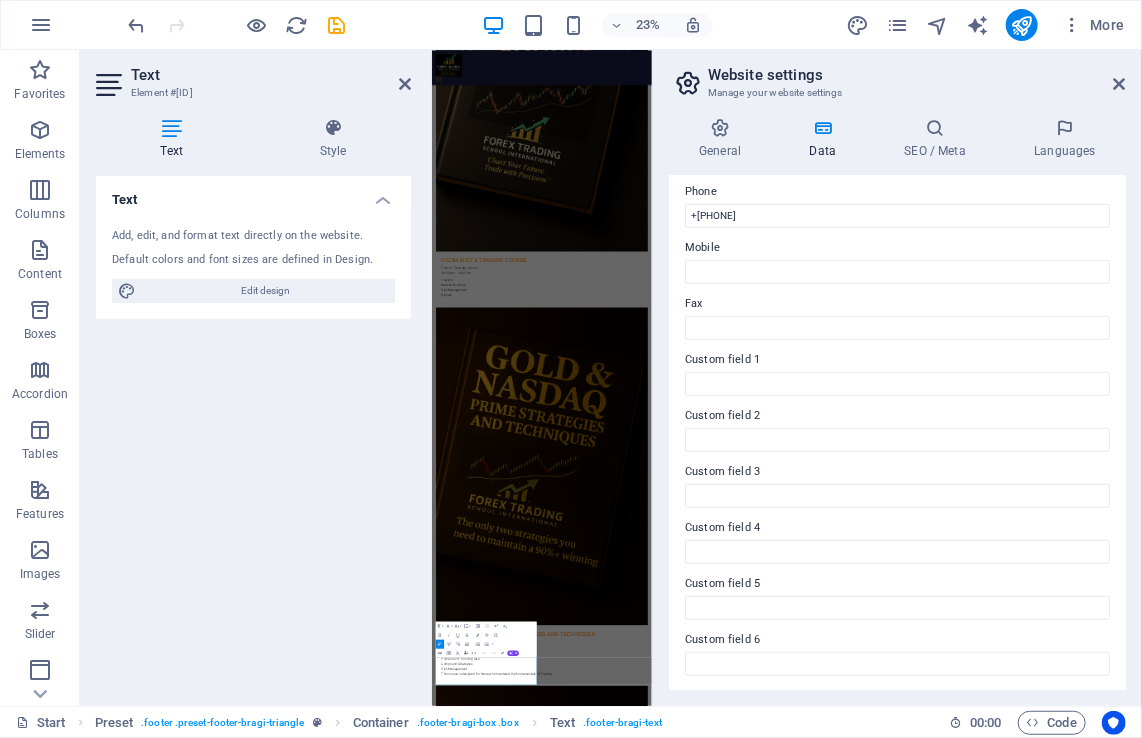 scroll, scrollTop: 0, scrollLeft: 0, axis: both 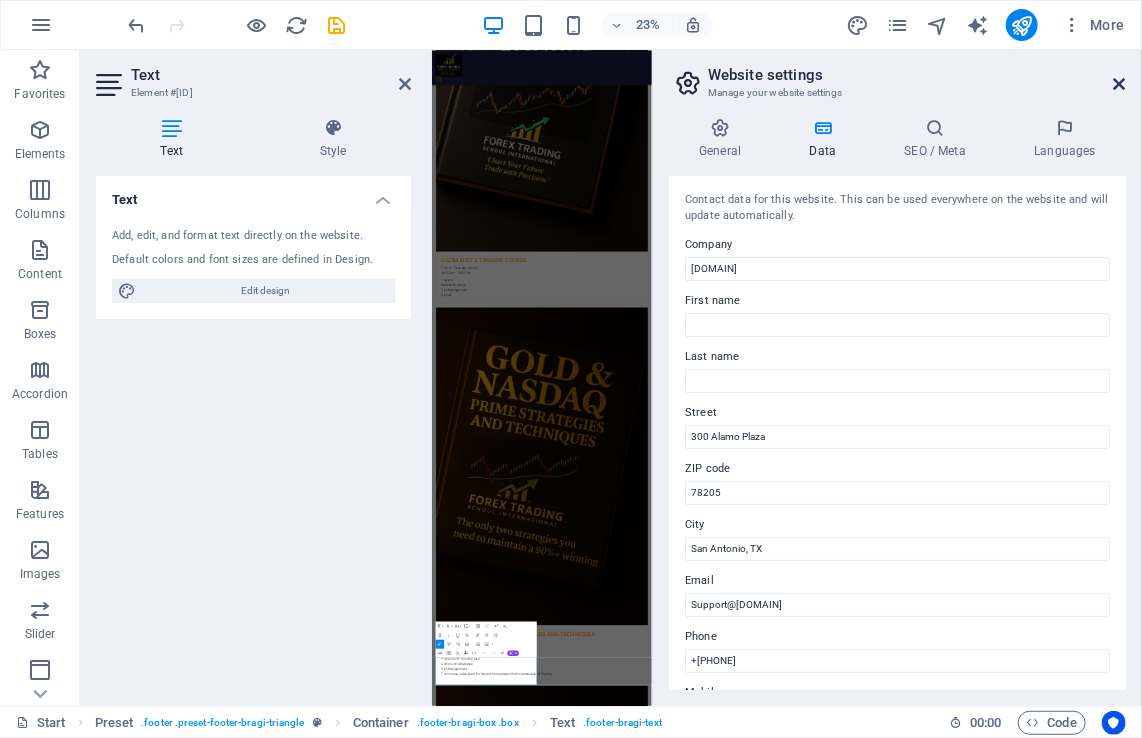 click at bounding box center (1120, 84) 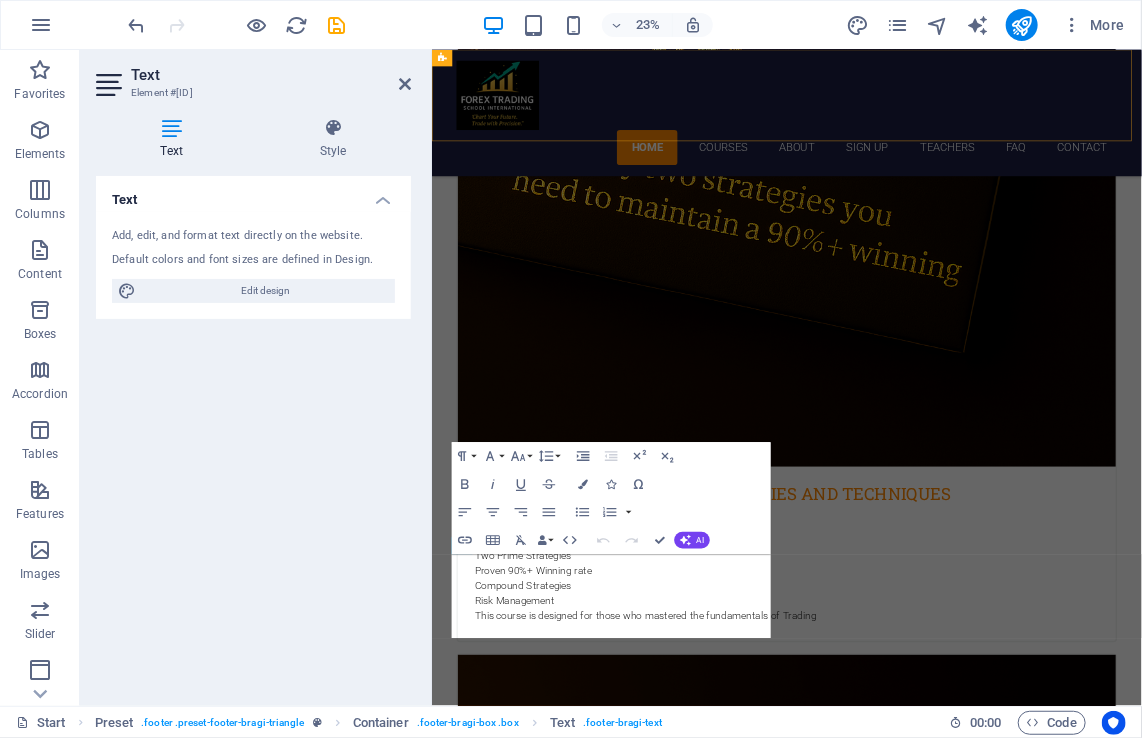 scroll, scrollTop: 3608, scrollLeft: 0, axis: vertical 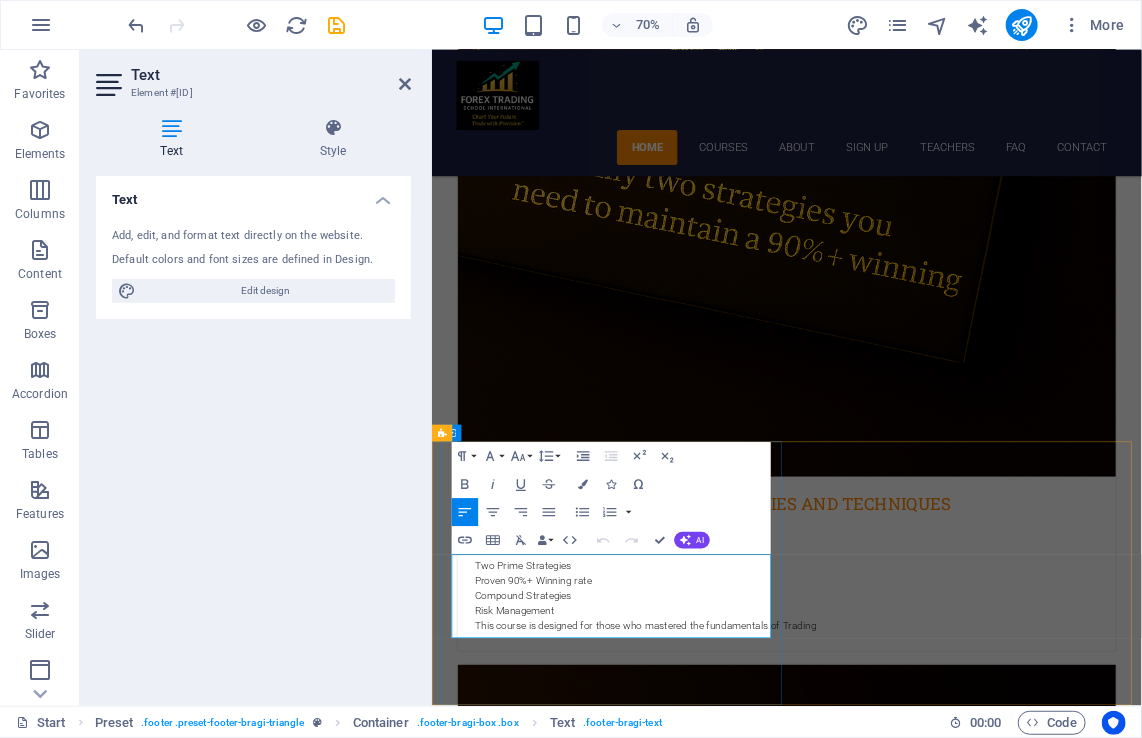 click on "+[PHONE]" at bounding box center [524, 6464] 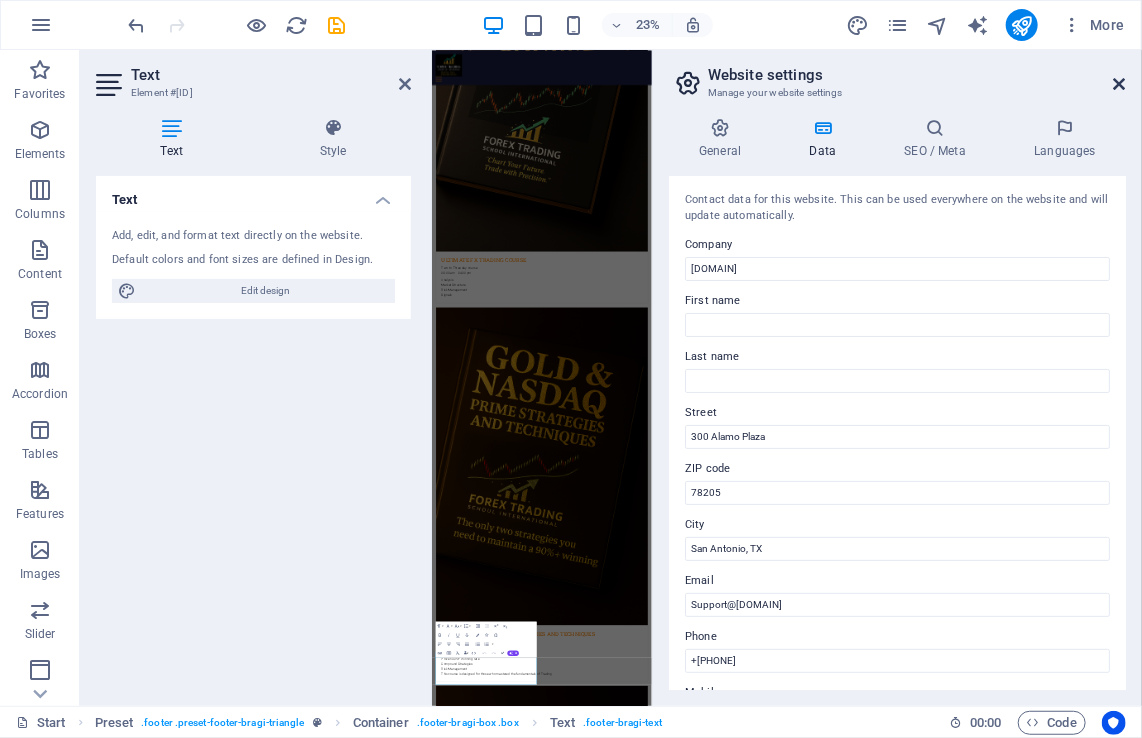 click at bounding box center [1120, 84] 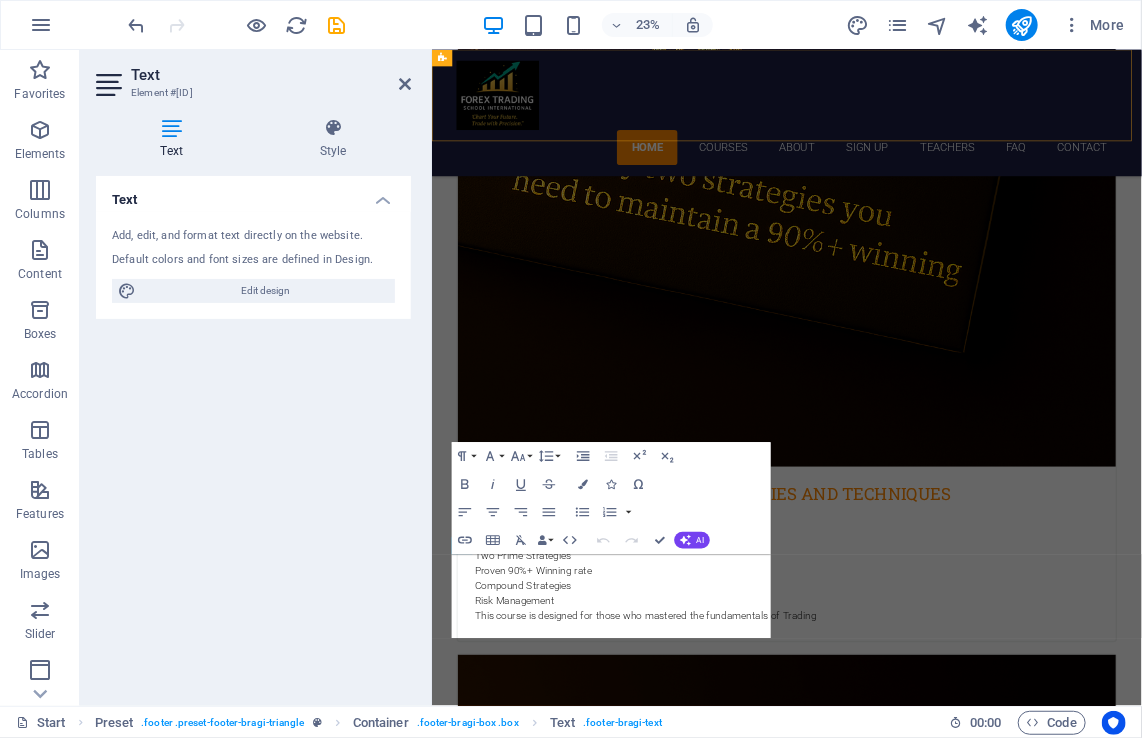 scroll, scrollTop: 3608, scrollLeft: 0, axis: vertical 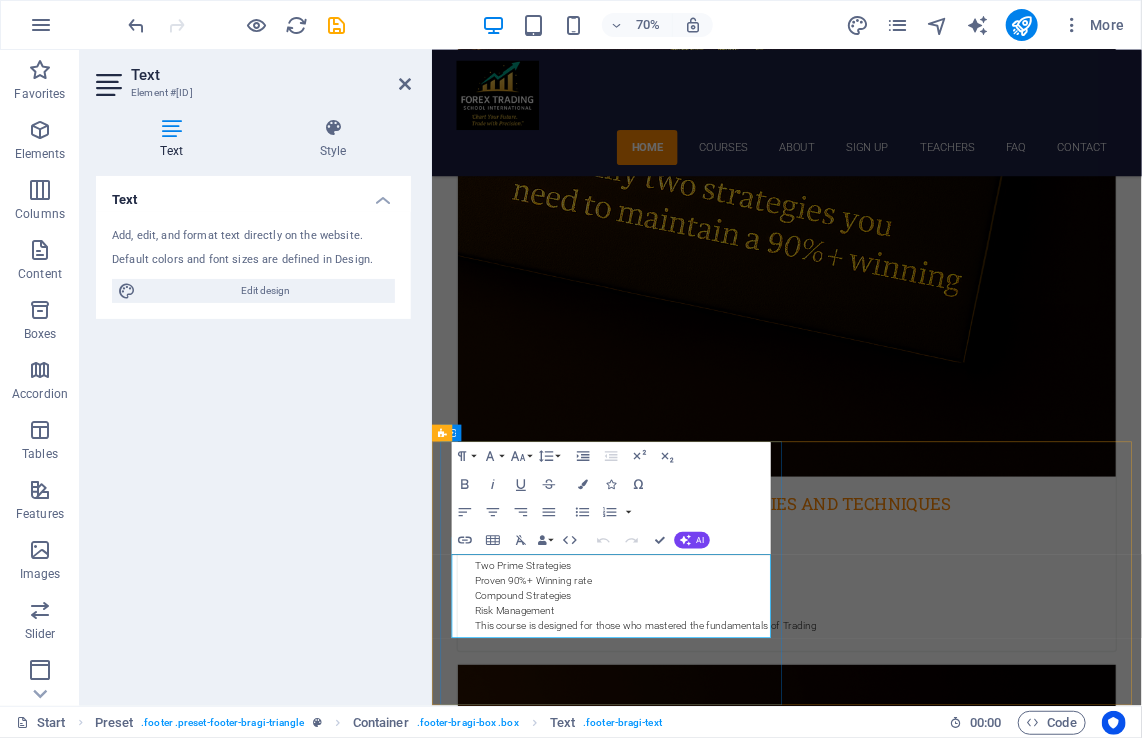 click on "+[PHONE]" at bounding box center [706, 6465] 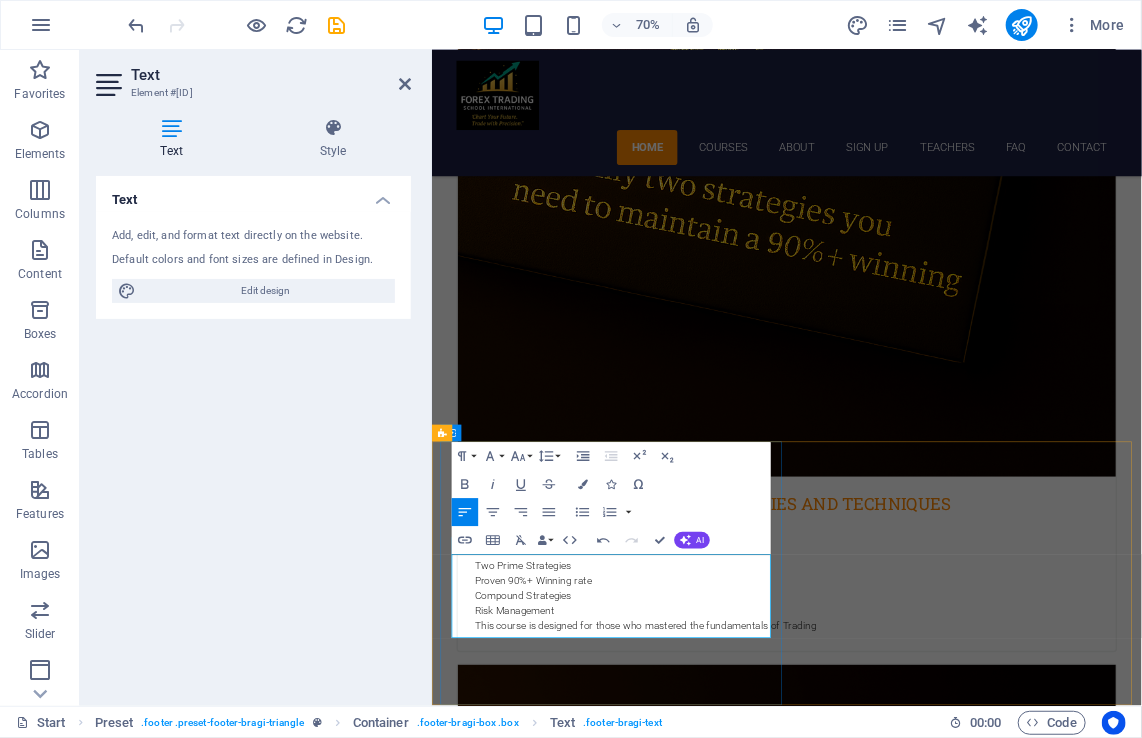 type 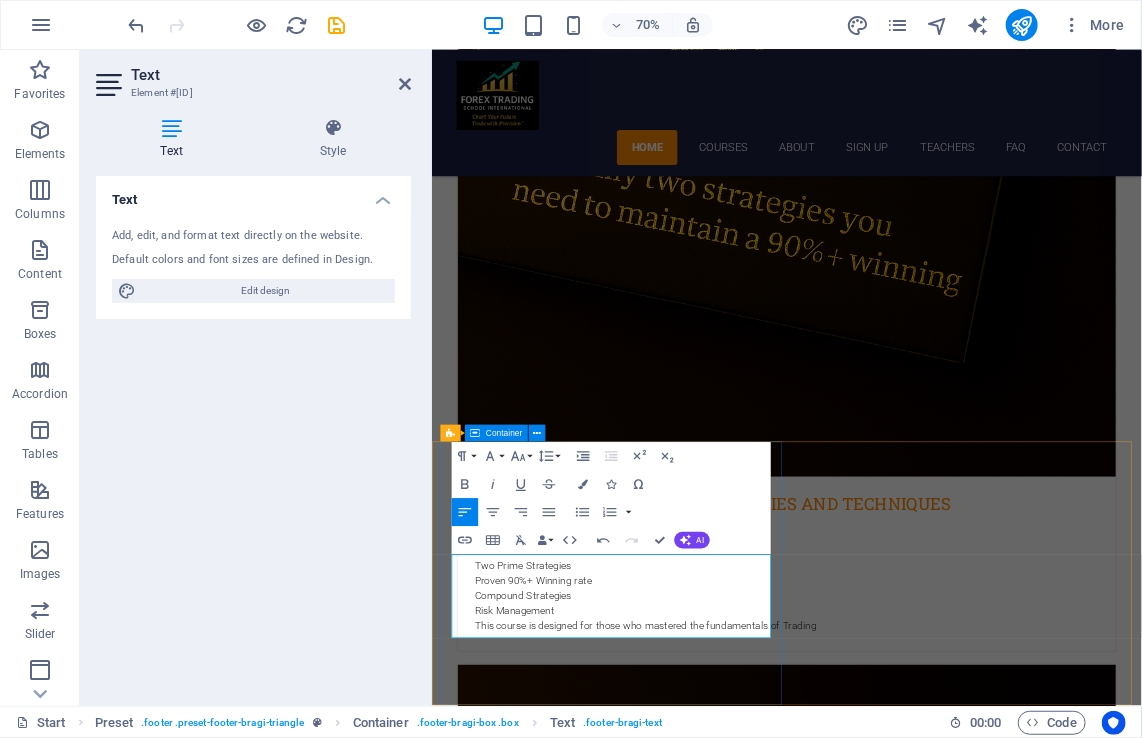 click on "Get in touch [EMAIL] [ADDRESS] [PHONE] Support@[EMAIL] Legal Notice  |  Privacy" at bounding box center (694, 6408) 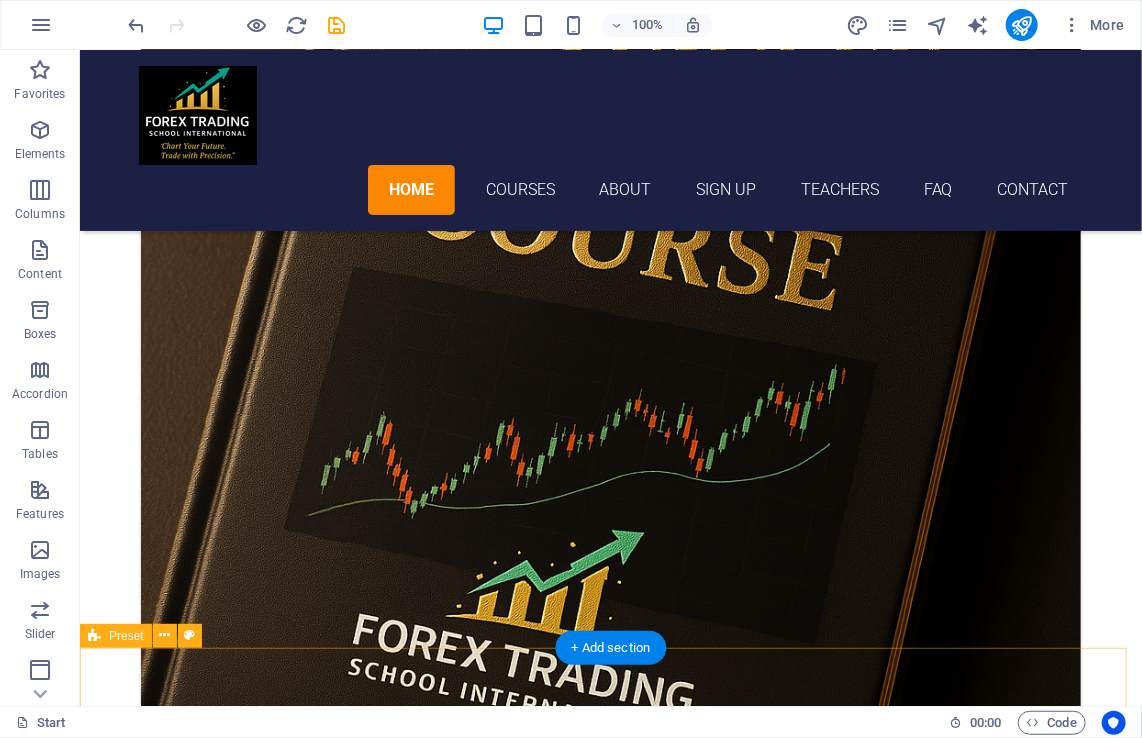 scroll, scrollTop: 1312, scrollLeft: 0, axis: vertical 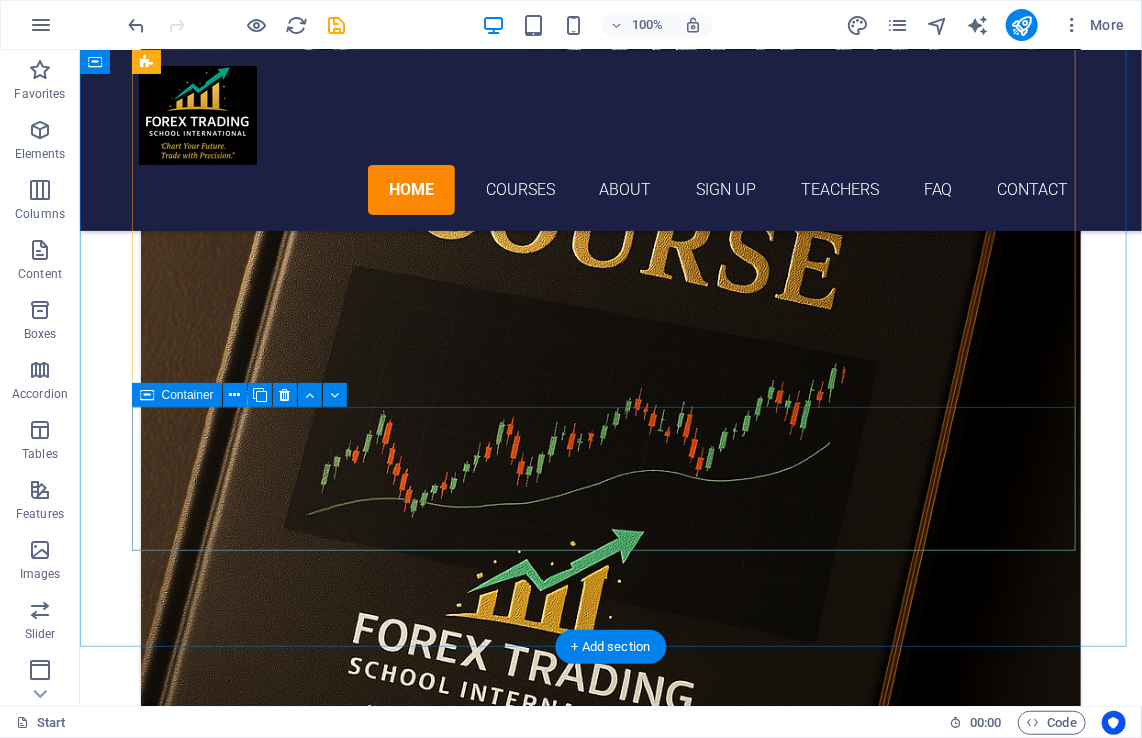 click on "Drop content here or  Add elements  Paste clipboard" at bounding box center (610, 4759) 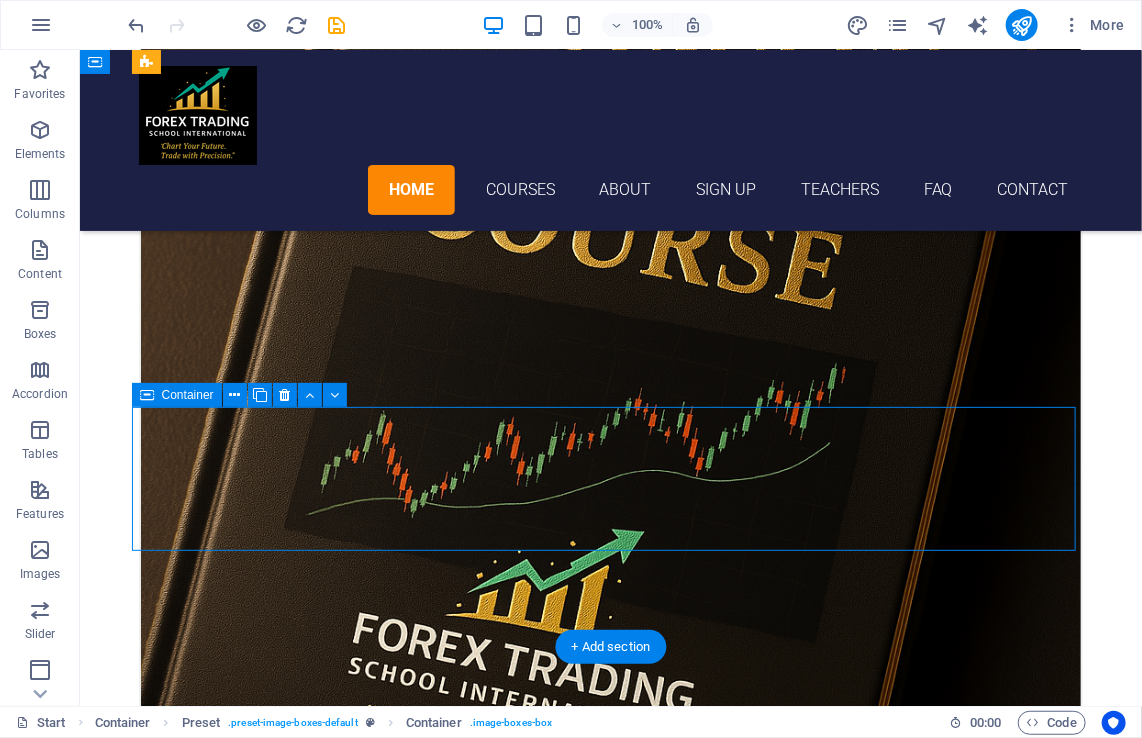 click on "Drop content here or  Add elements  Paste clipboard" at bounding box center [610, 4759] 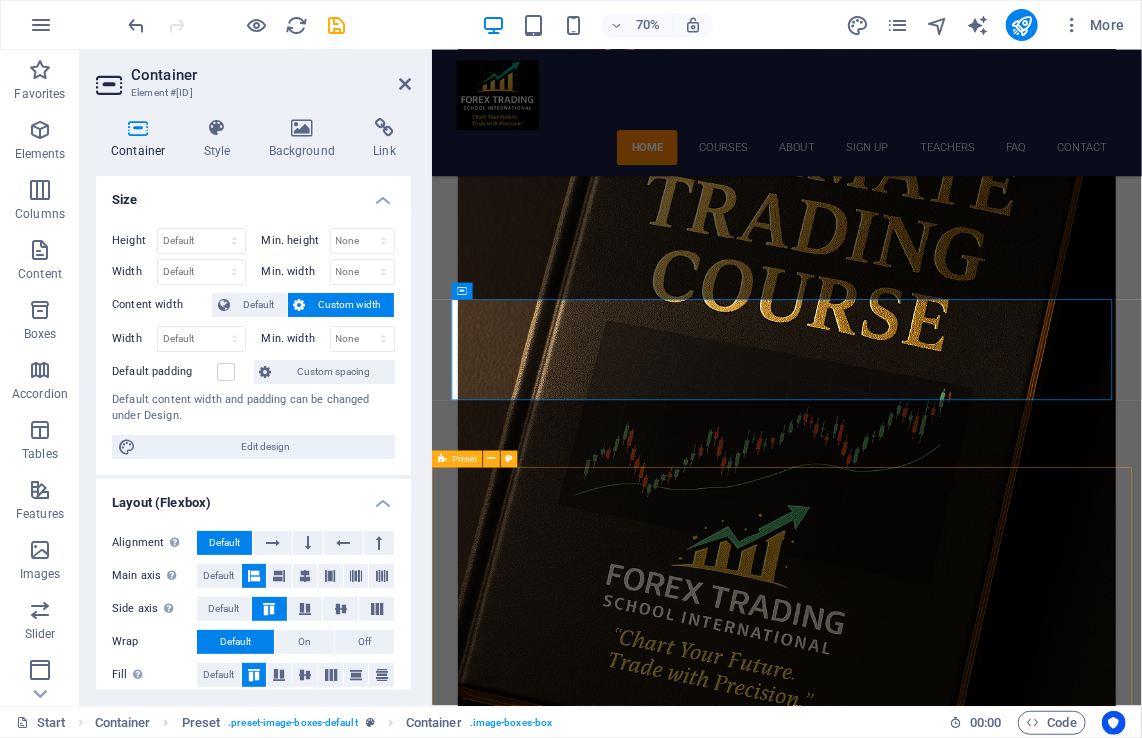 scroll, scrollTop: 1592, scrollLeft: 0, axis: vertical 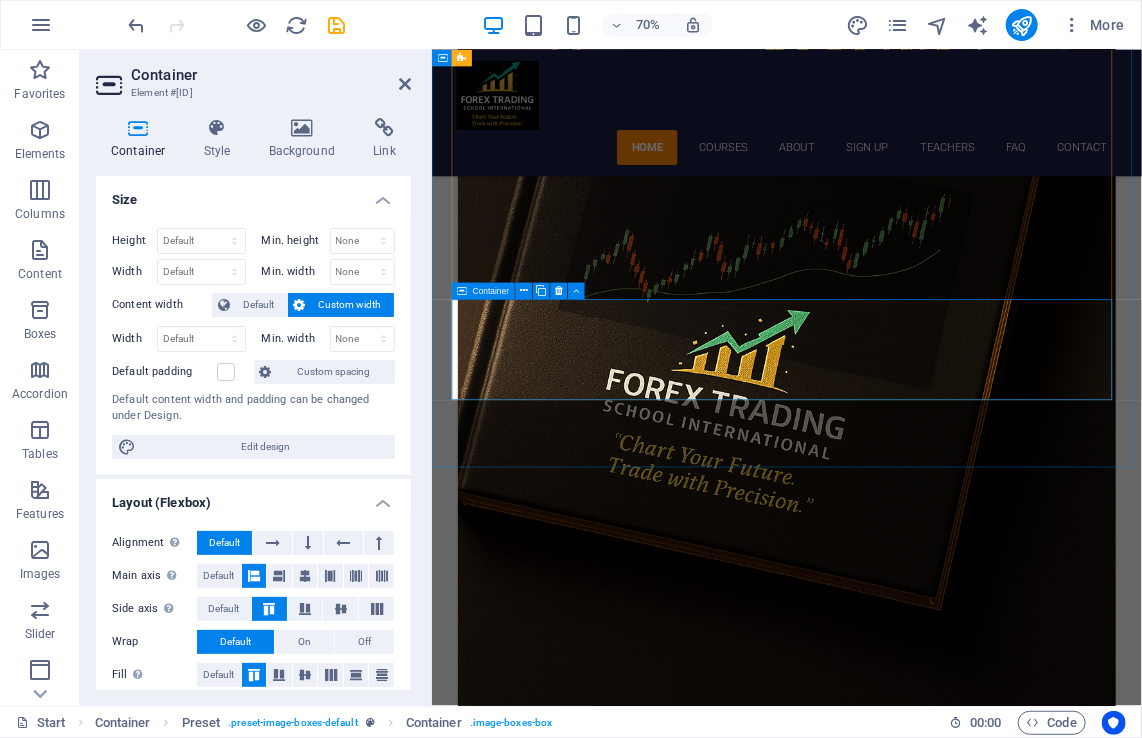 click on "Paste clipboard" at bounding box center [992, 4682] 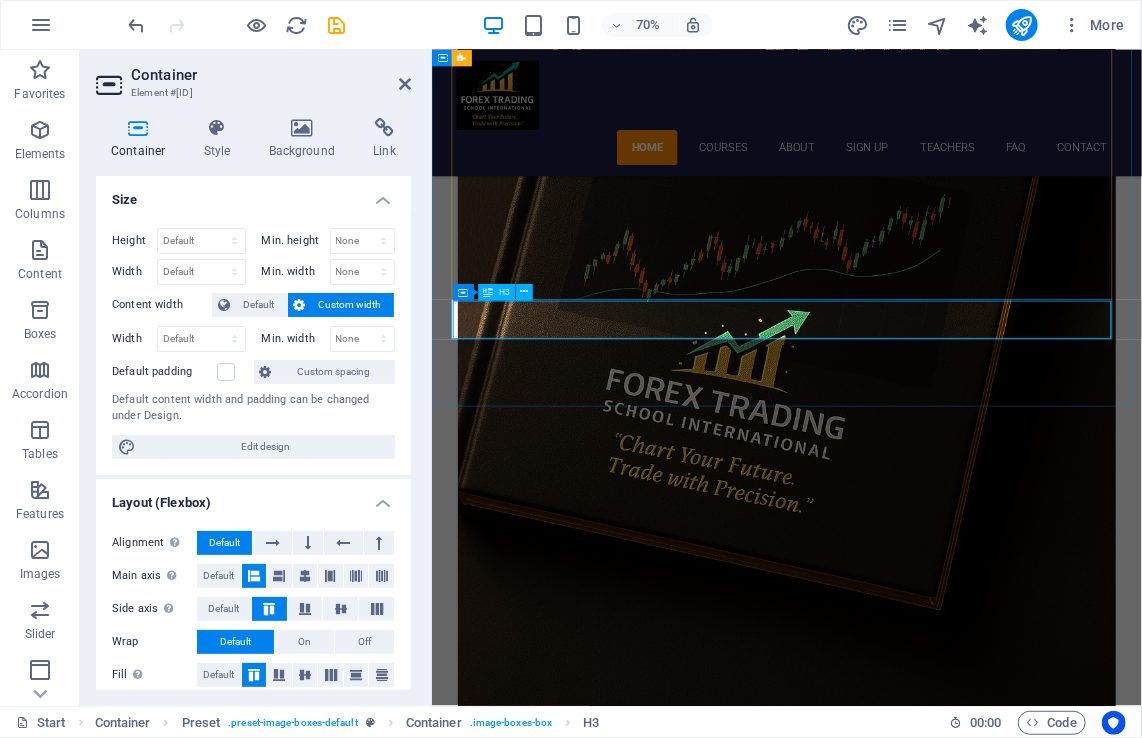 click on "Italian" at bounding box center [938, 4608] 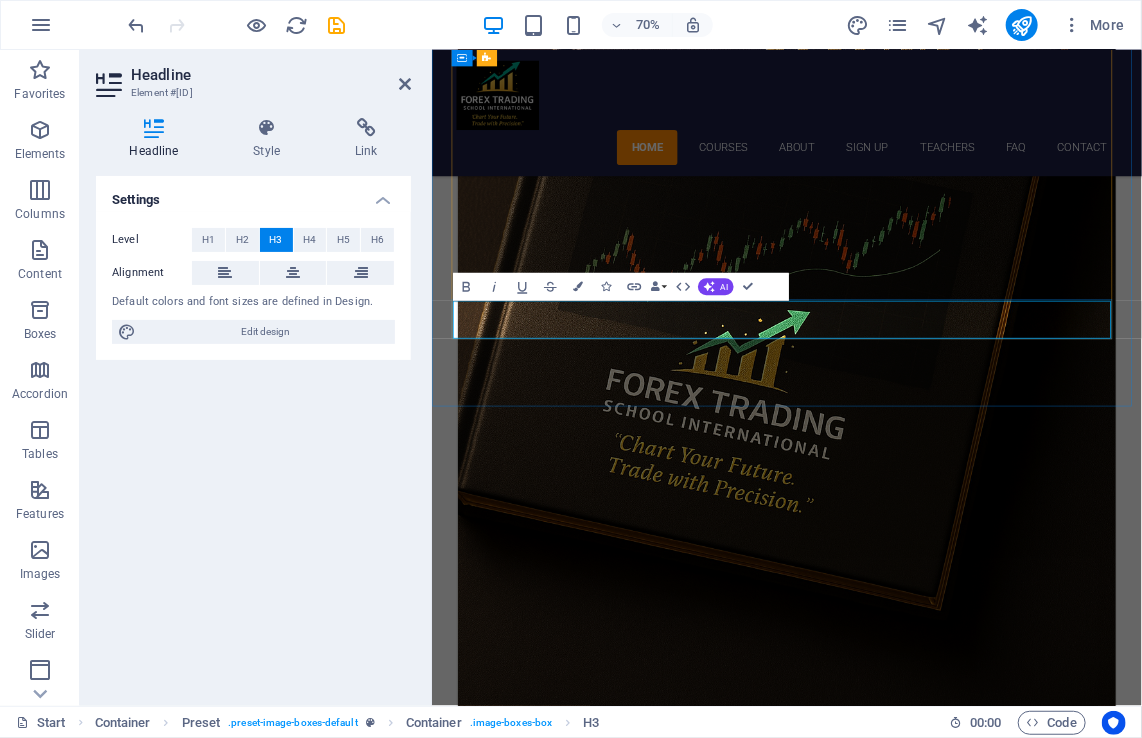 type 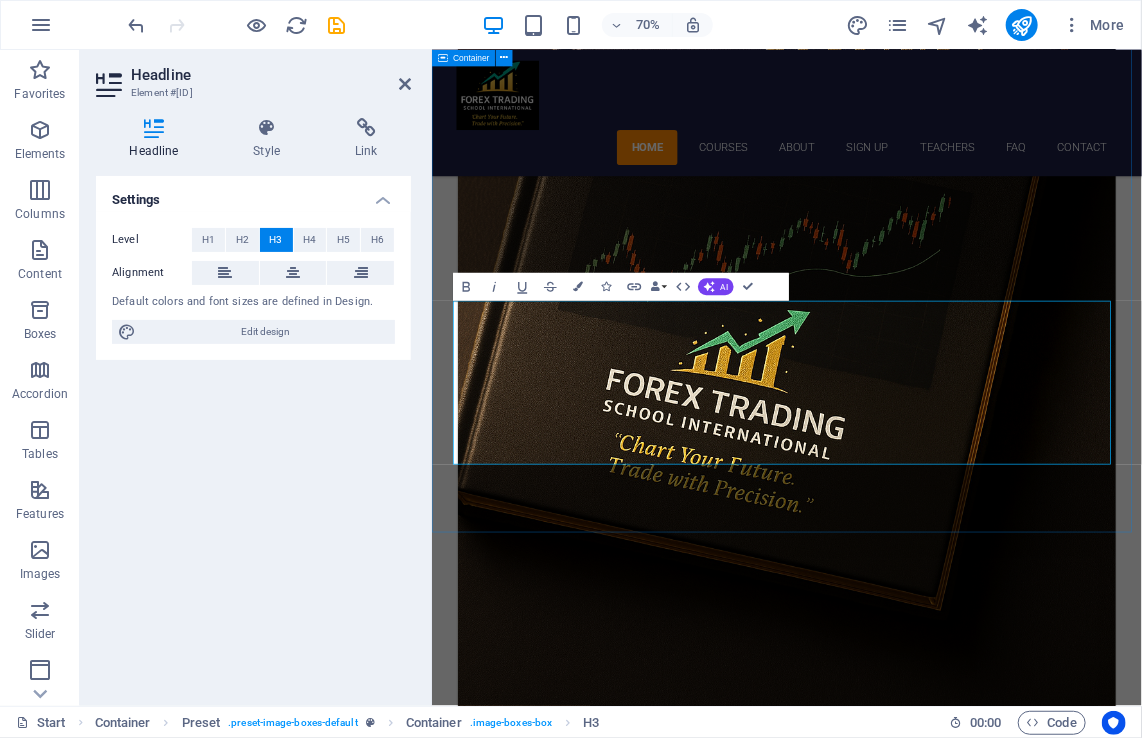 click on "Choose Your Course forex trading Courses Ultimate fx trading course  Two to Three day course  [TIME] - [TIME] Analysis Market Structure Risk Management Signals Gold And Nasdaq Prime Strategies and Techniques  One to Two day Course  [TIME] - [TIME] Two Prime Strategies Proven 90%+ Winning rate Compound Strategies Risk Management This course is designed for those who mastered the fundamentals of Trading Indicators and proffessional settings  One to Two days  [TIME] - [TIME] Teach you how to use and combine 4 indicators in tools. Provide proffessional settings used by institutional traders The only indicators and tools you need to become a successful trader. Disclaimer ℄ ℄This website and its content are provided for educational and informational purposes only. Nothing on this site constitutes financial, investment, tax, legal, or other professional advice. All strategies, examples, and case studies are illustrative and may not suit your individual circumstances." at bounding box center [938, 2154] 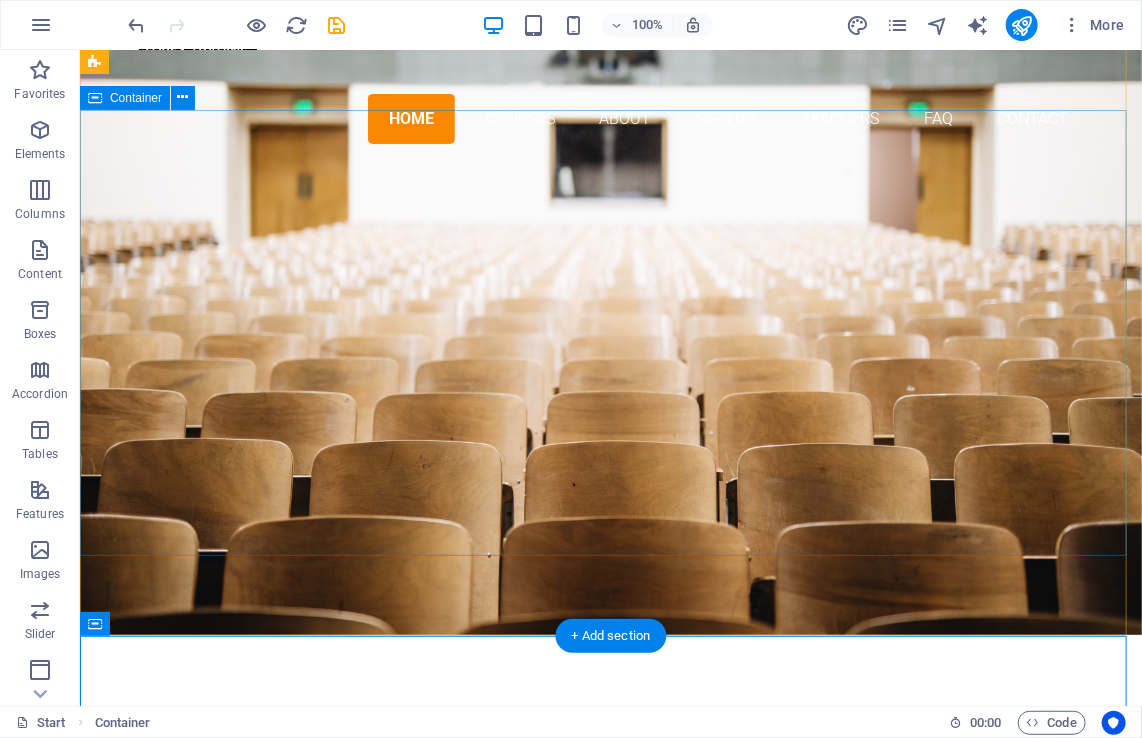 scroll, scrollTop: 24, scrollLeft: 0, axis: vertical 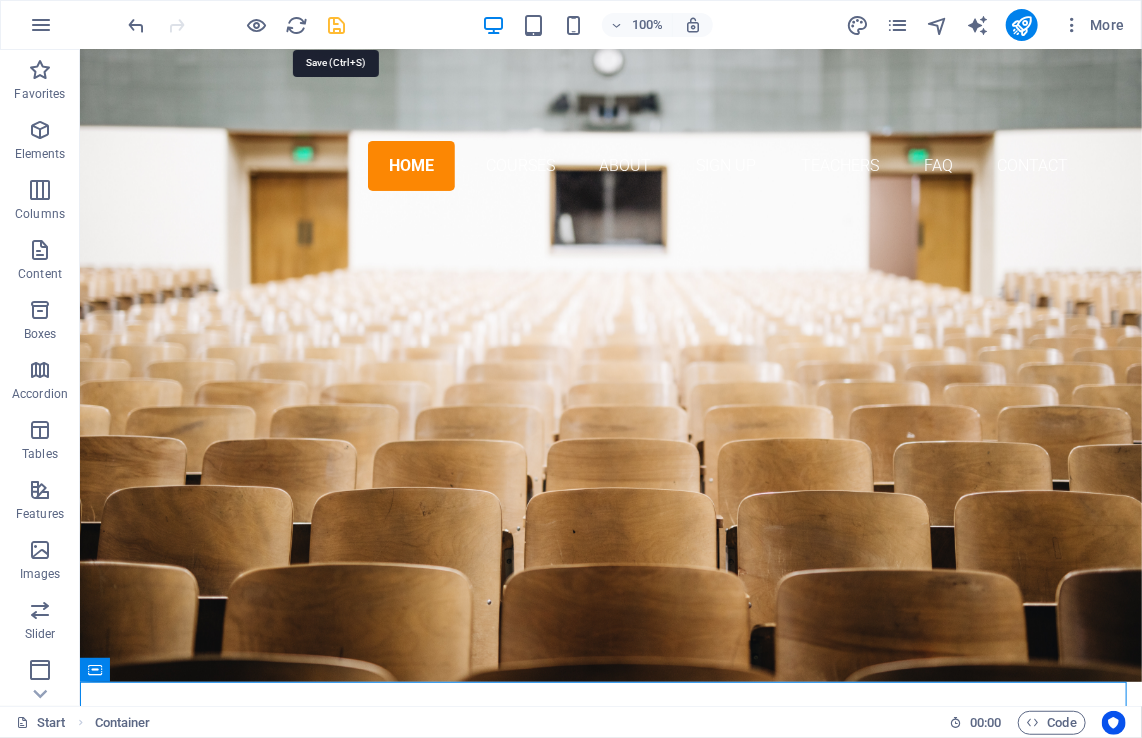 click at bounding box center [337, 25] 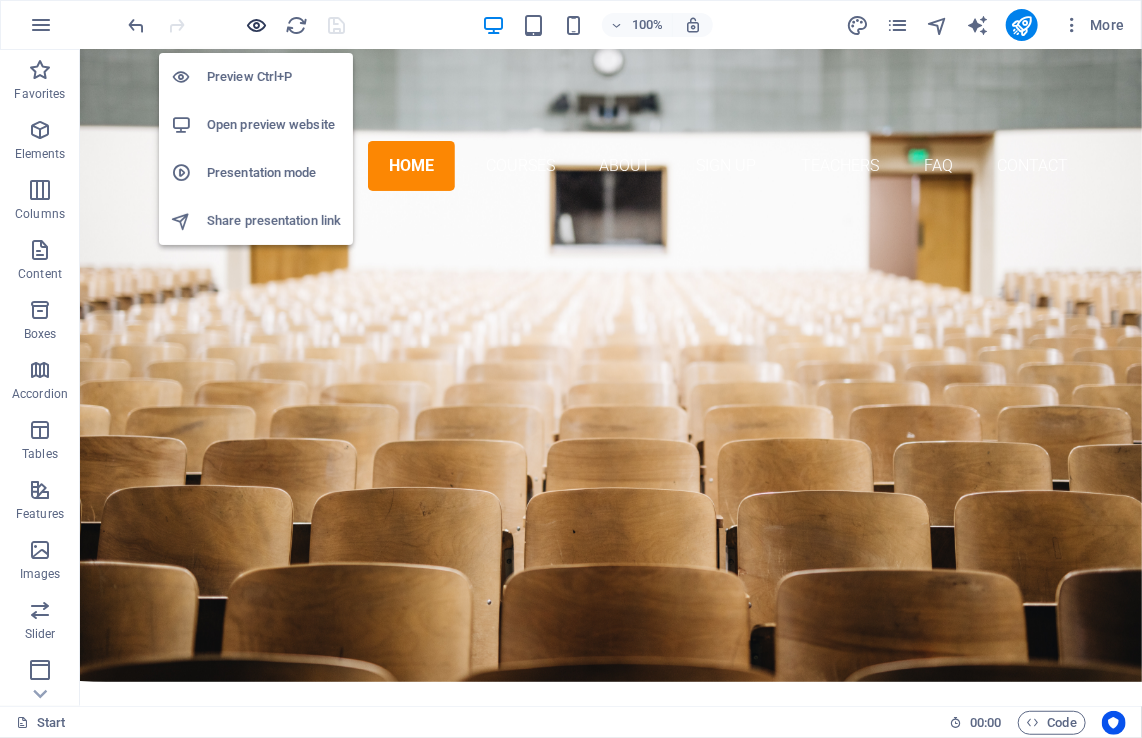 click at bounding box center (257, 25) 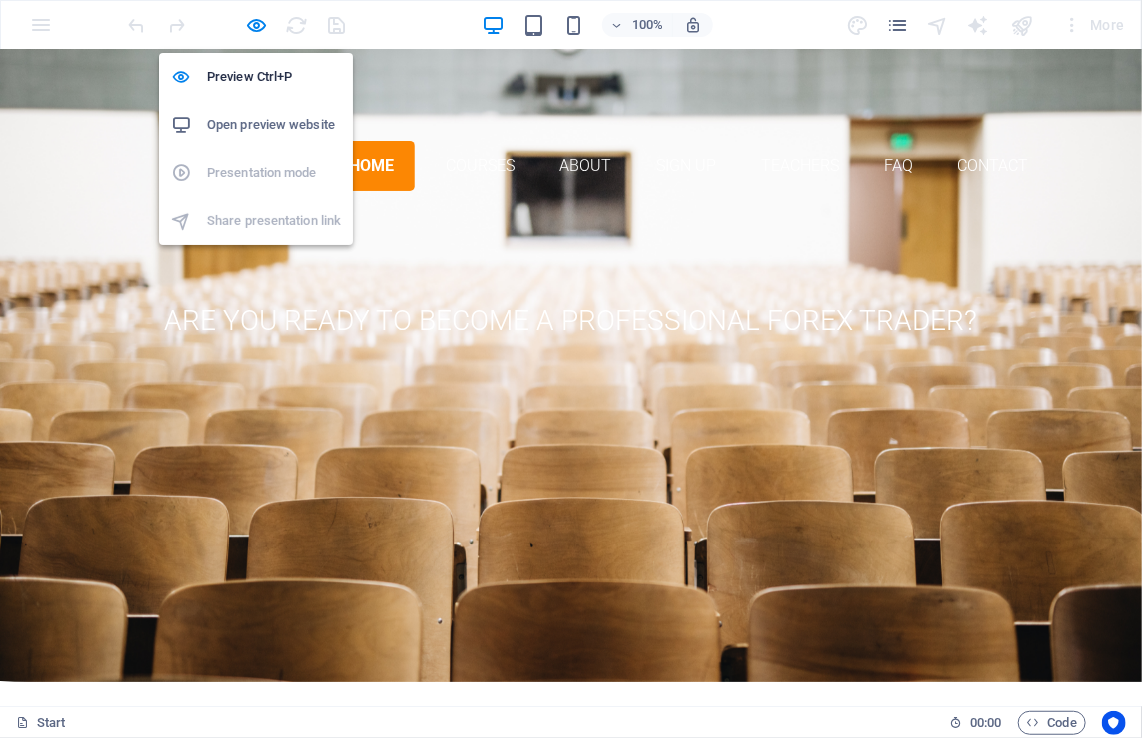 click on "Open preview website" at bounding box center (274, 125) 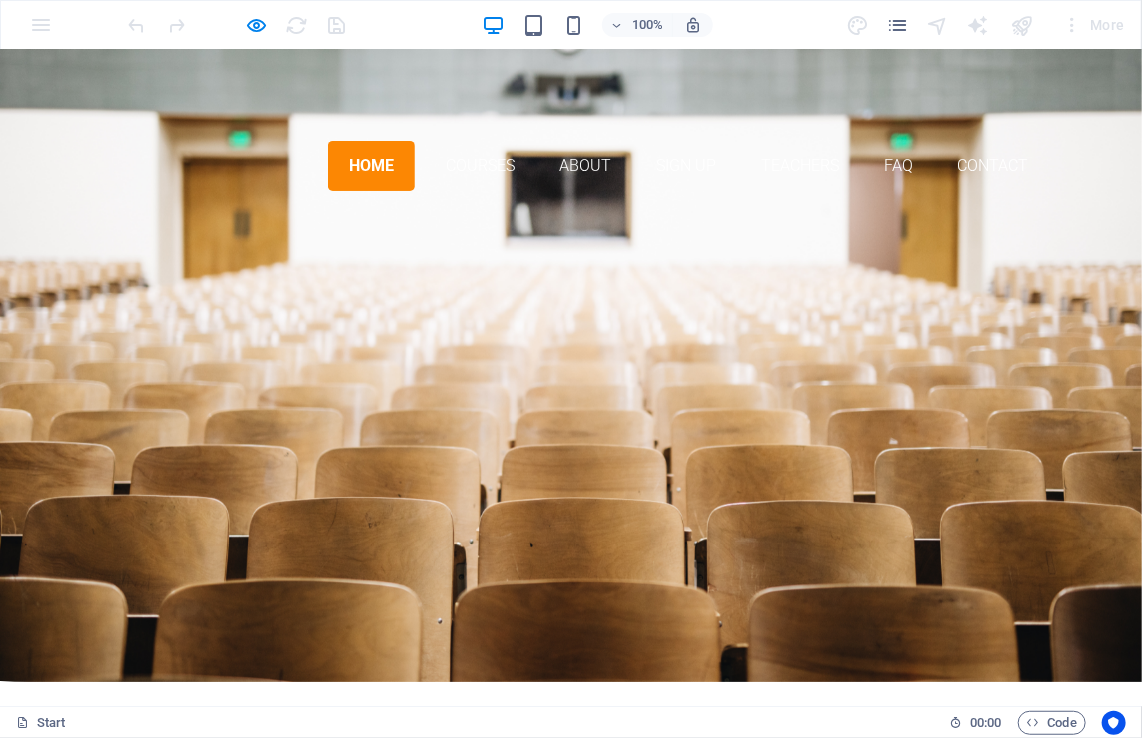 click at bounding box center (237, 25) 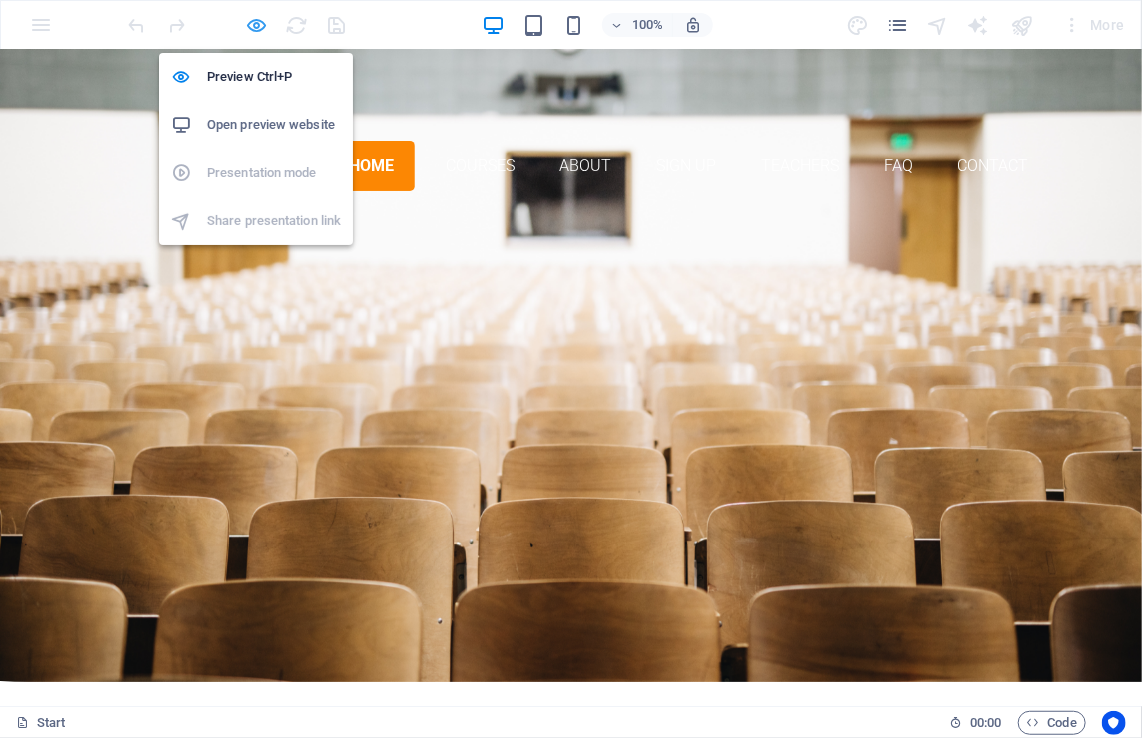 click at bounding box center [257, 25] 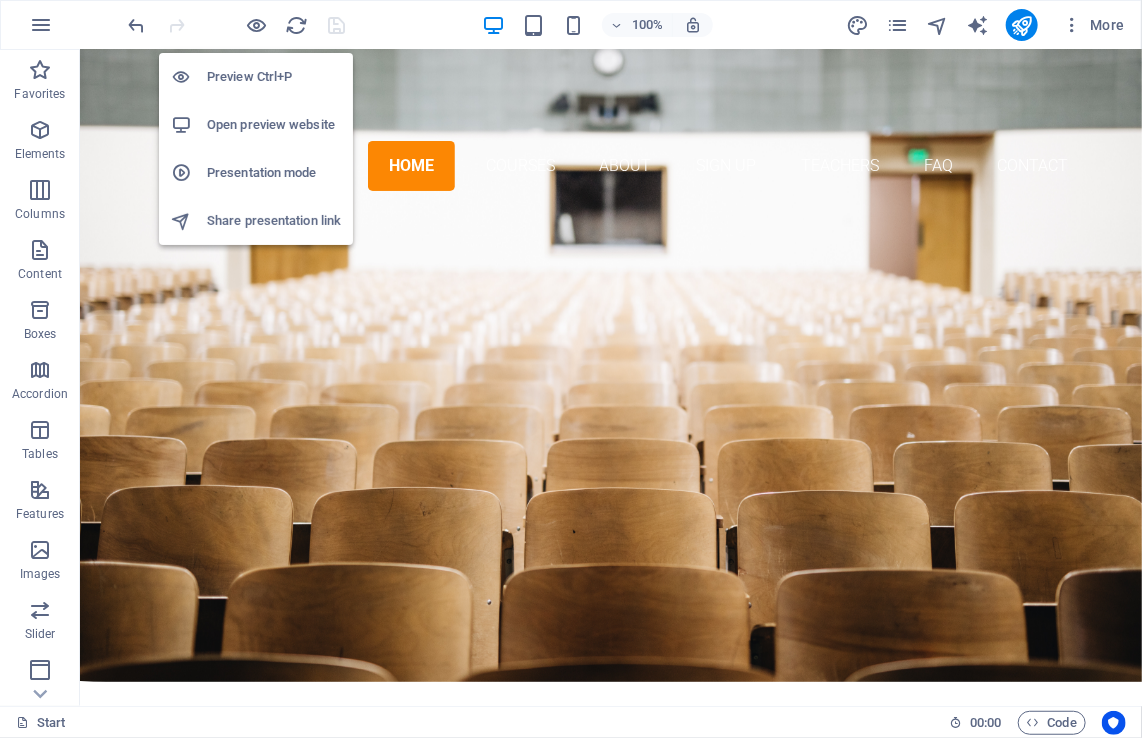 click on "Open preview website" at bounding box center (274, 125) 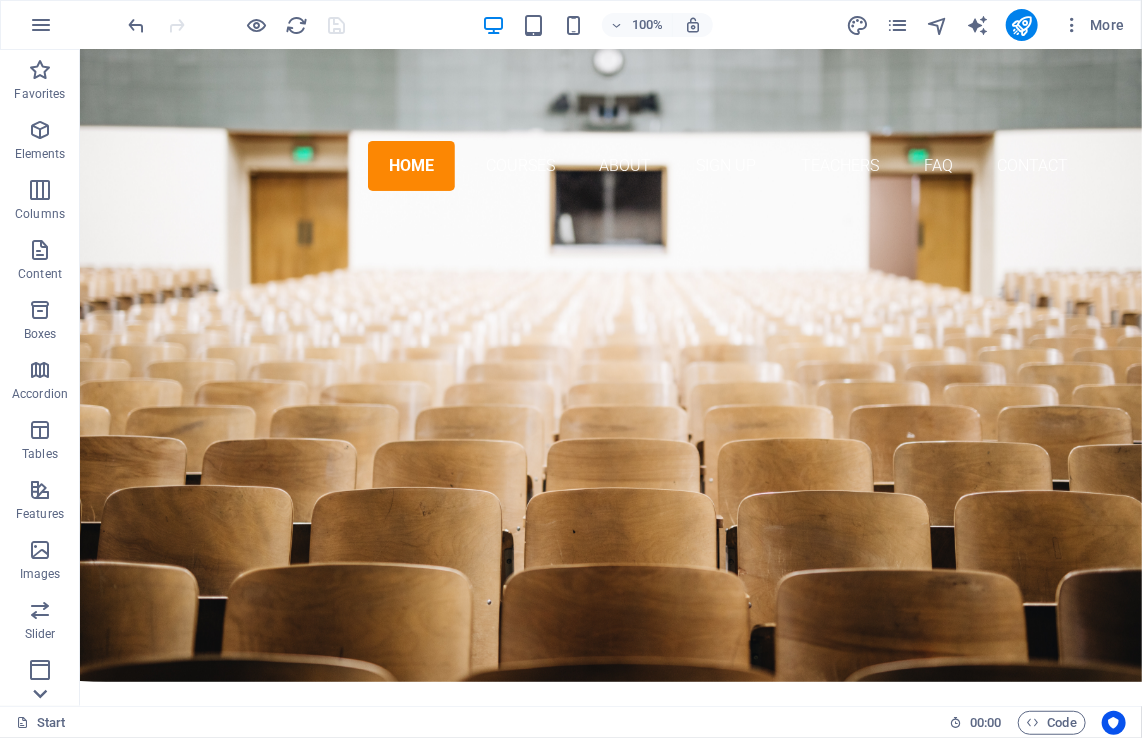 click 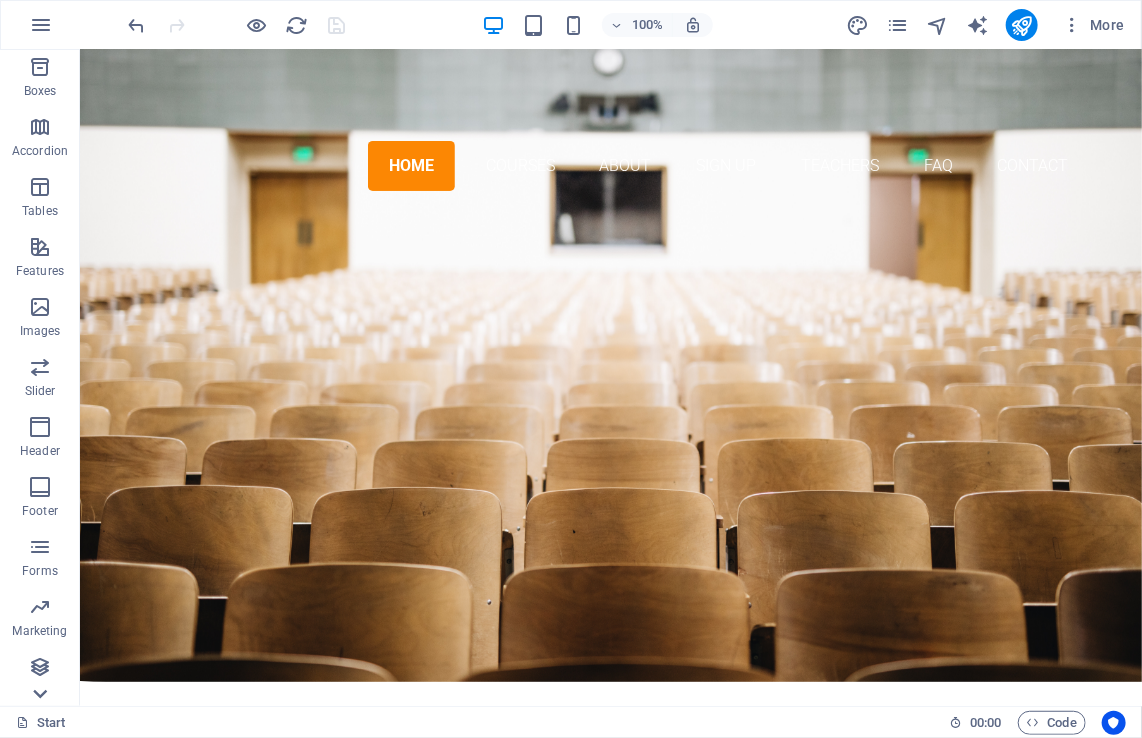 scroll, scrollTop: 243, scrollLeft: 0, axis: vertical 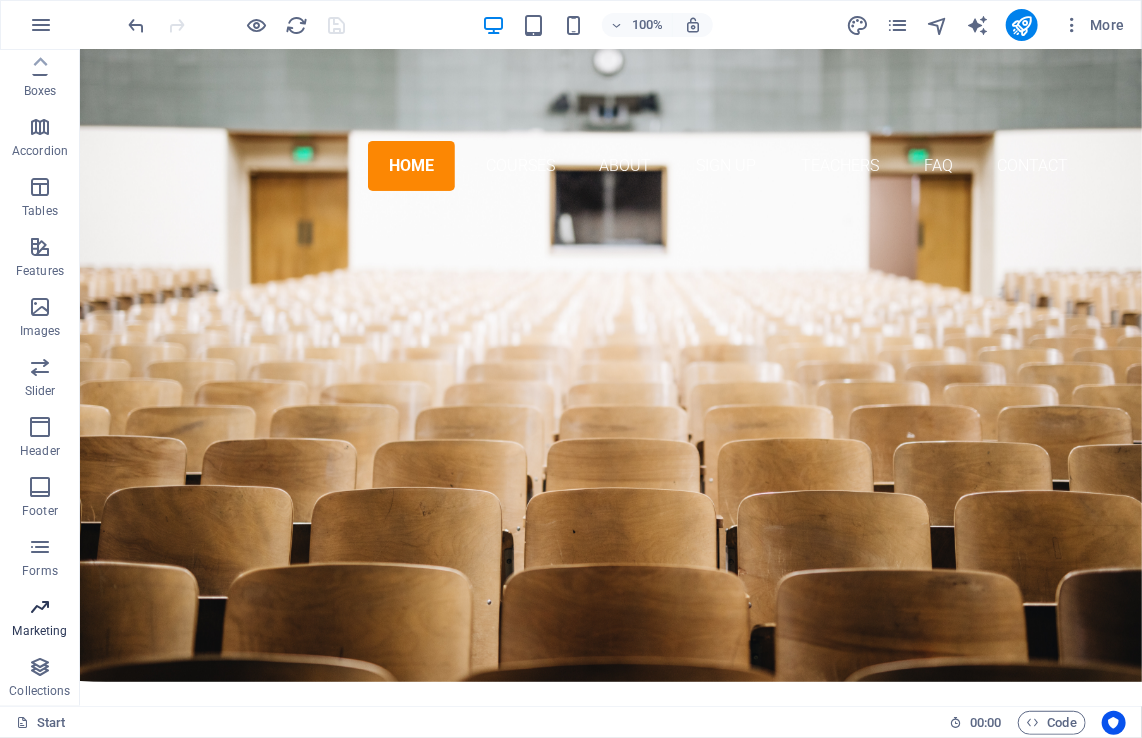click on "Marketing" at bounding box center (39, 631) 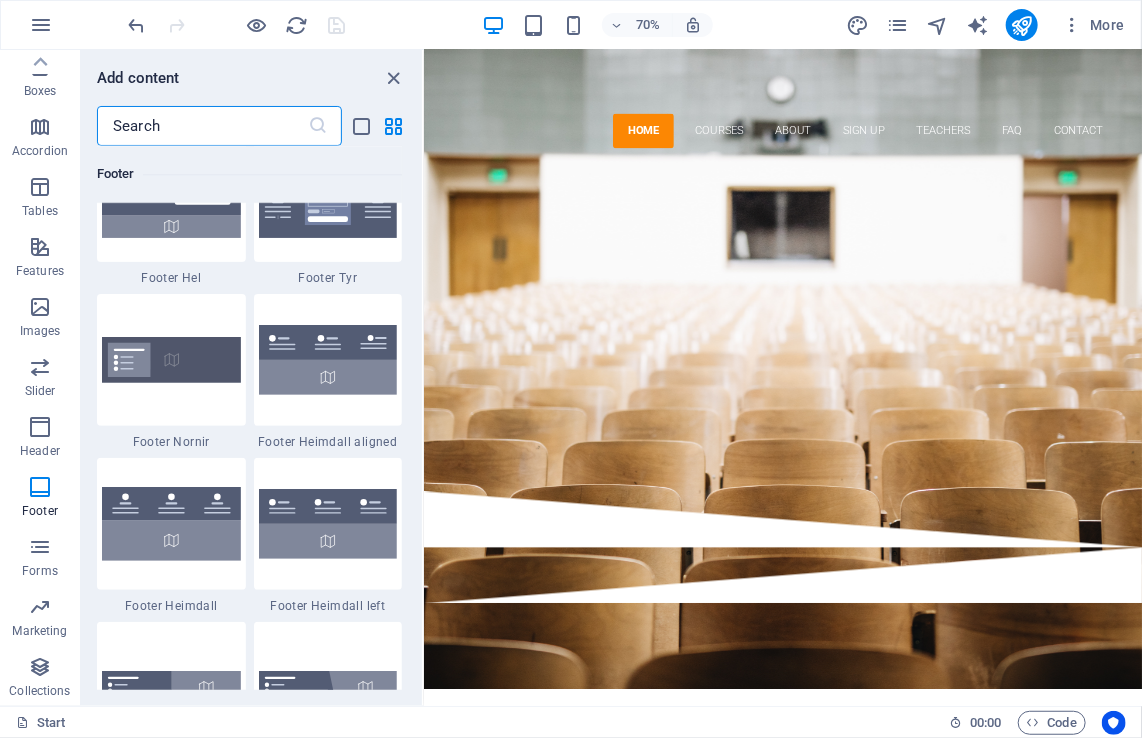 scroll, scrollTop: 13023, scrollLeft: 0, axis: vertical 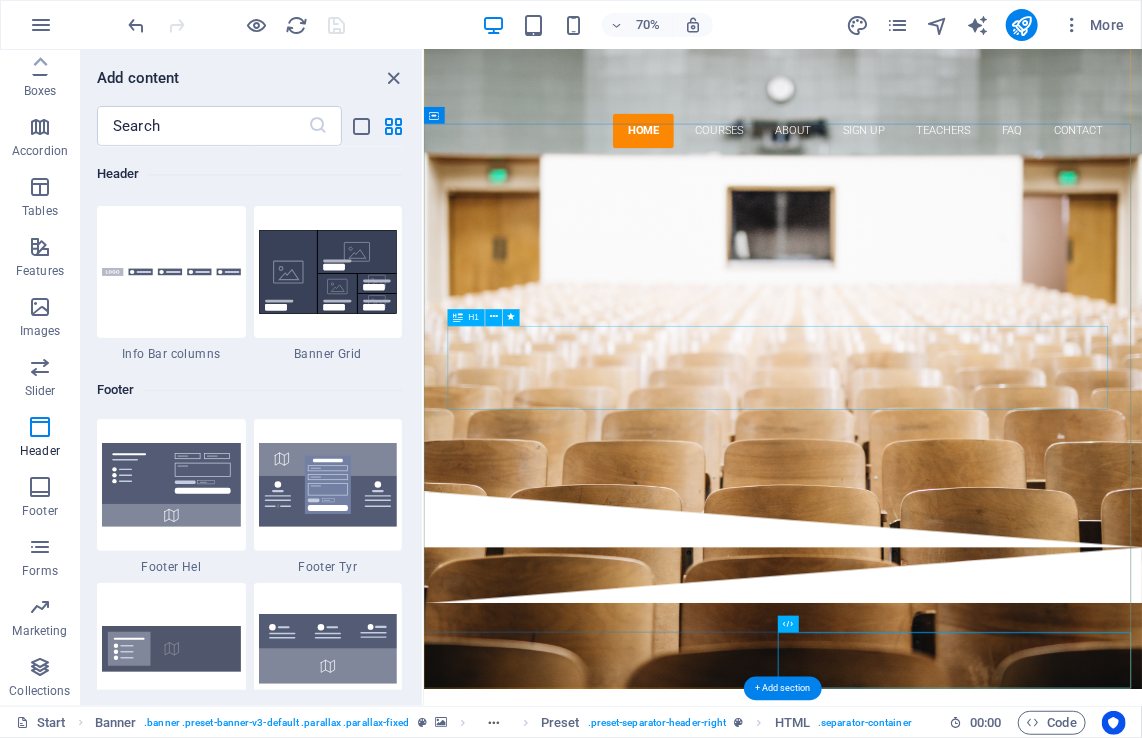 click on "jOIN FOREX TRADING SCHOOL INTERNATIONAL" at bounding box center (936, 398) 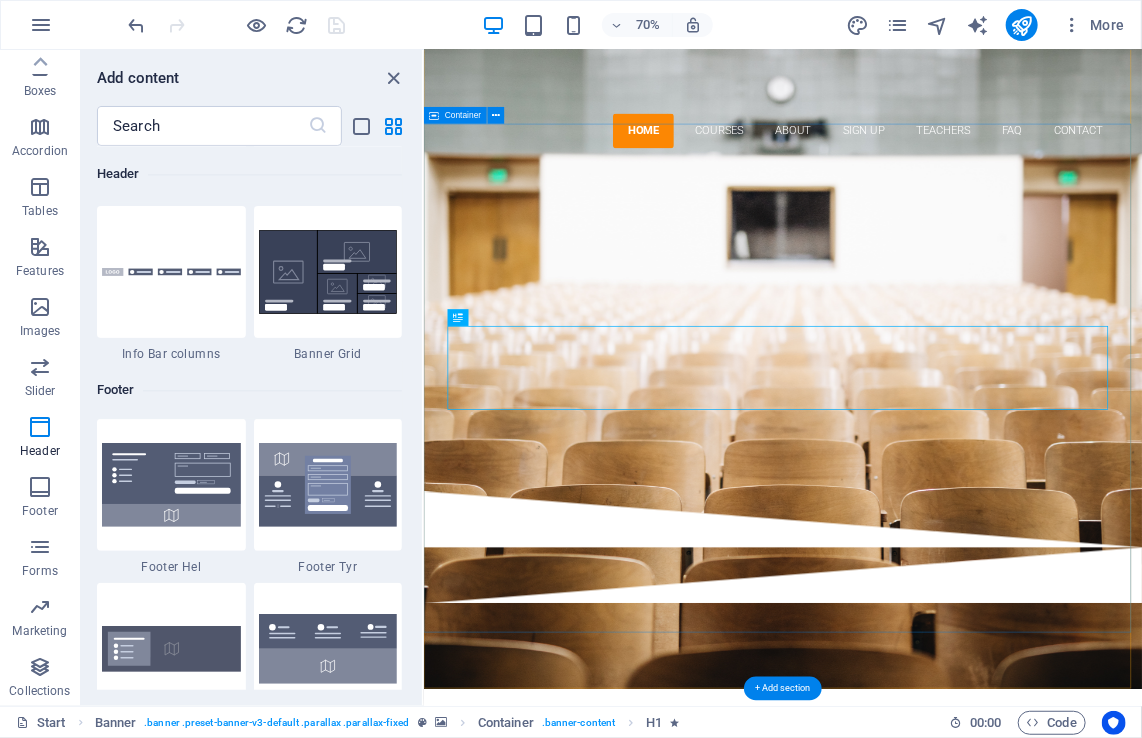 click on "are you rEADY tO BECOME A PROFESSIONAL FOREX TRADER? jOIN FOREX TRADING SCHOOL INTERNATIONAL Our Courses Sign up now" at bounding box center (936, 444) 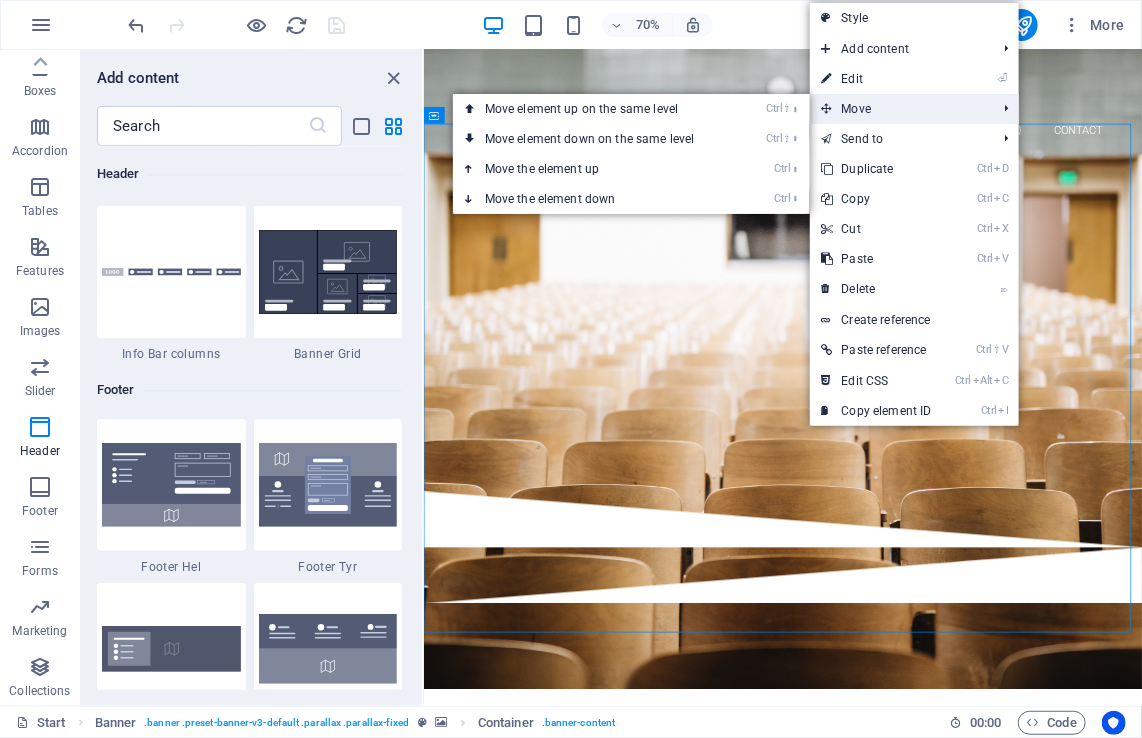 click on "Move" at bounding box center [899, 109] 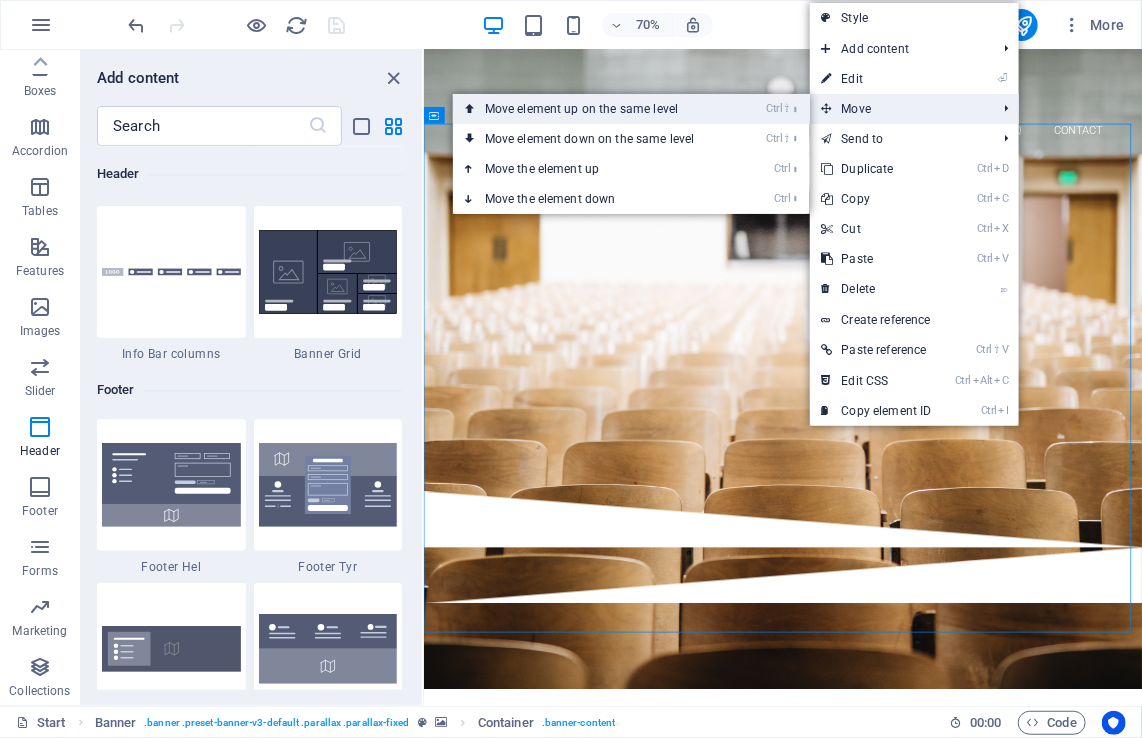 click on "Ctrl ⇧ ⬆  Move element up on the same level" at bounding box center [594, 109] 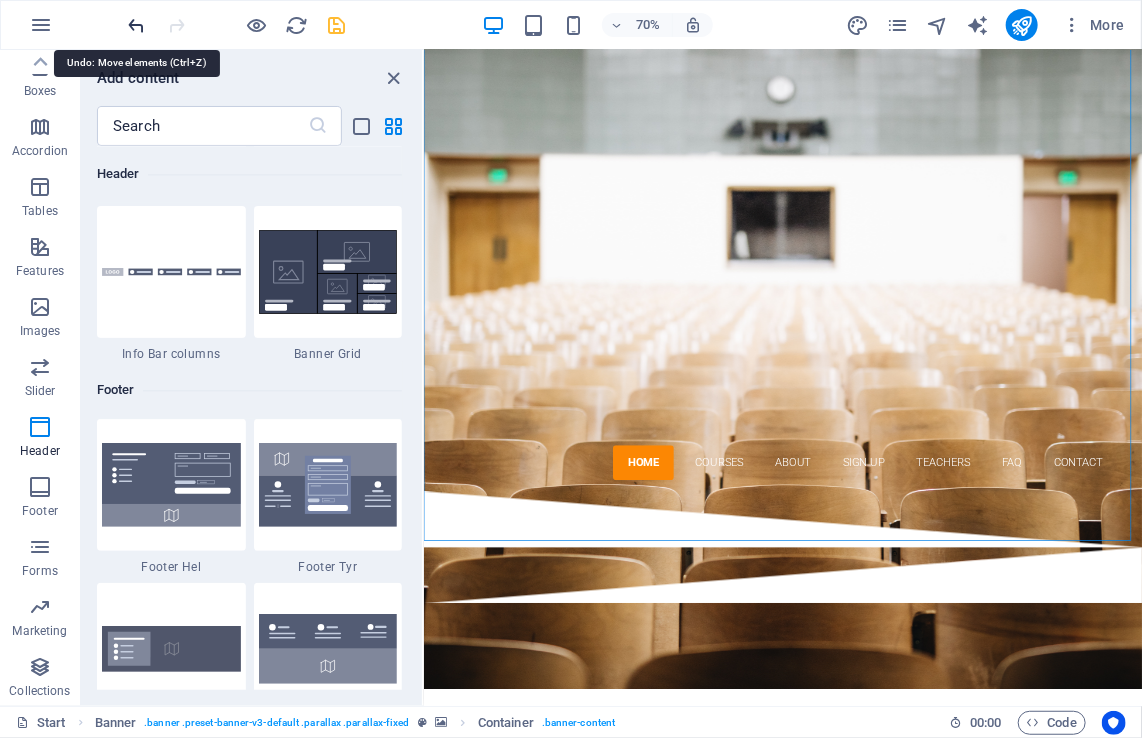 click at bounding box center [137, 25] 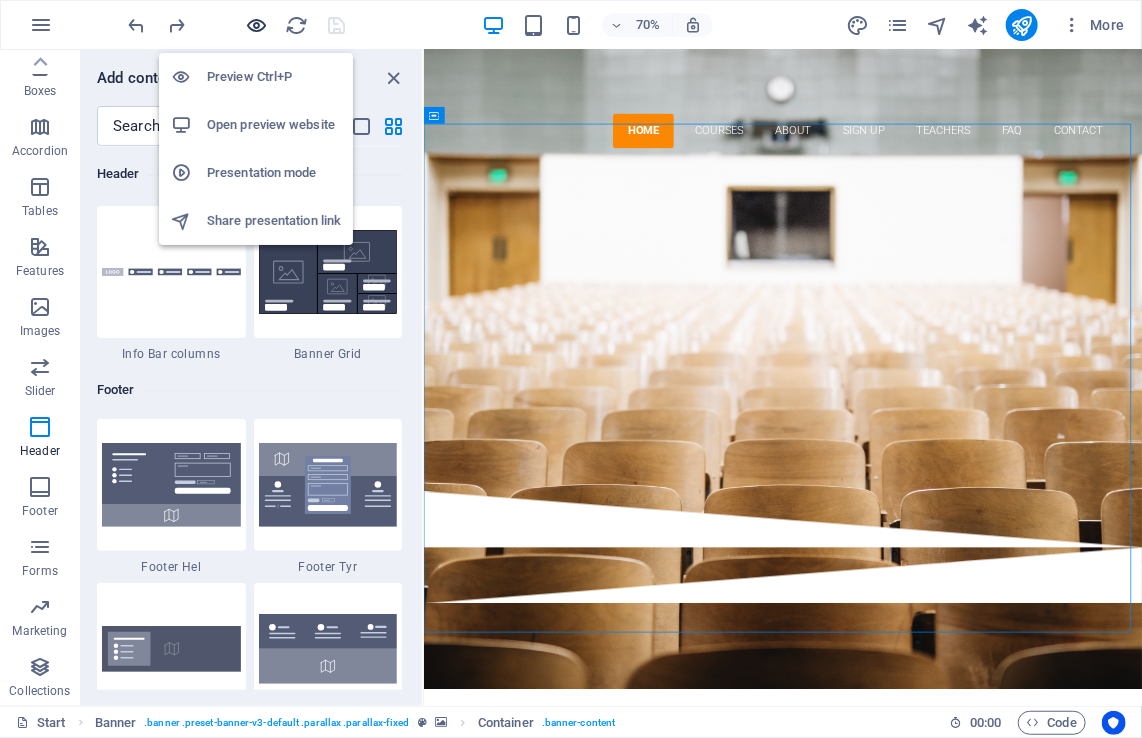 click at bounding box center (257, 25) 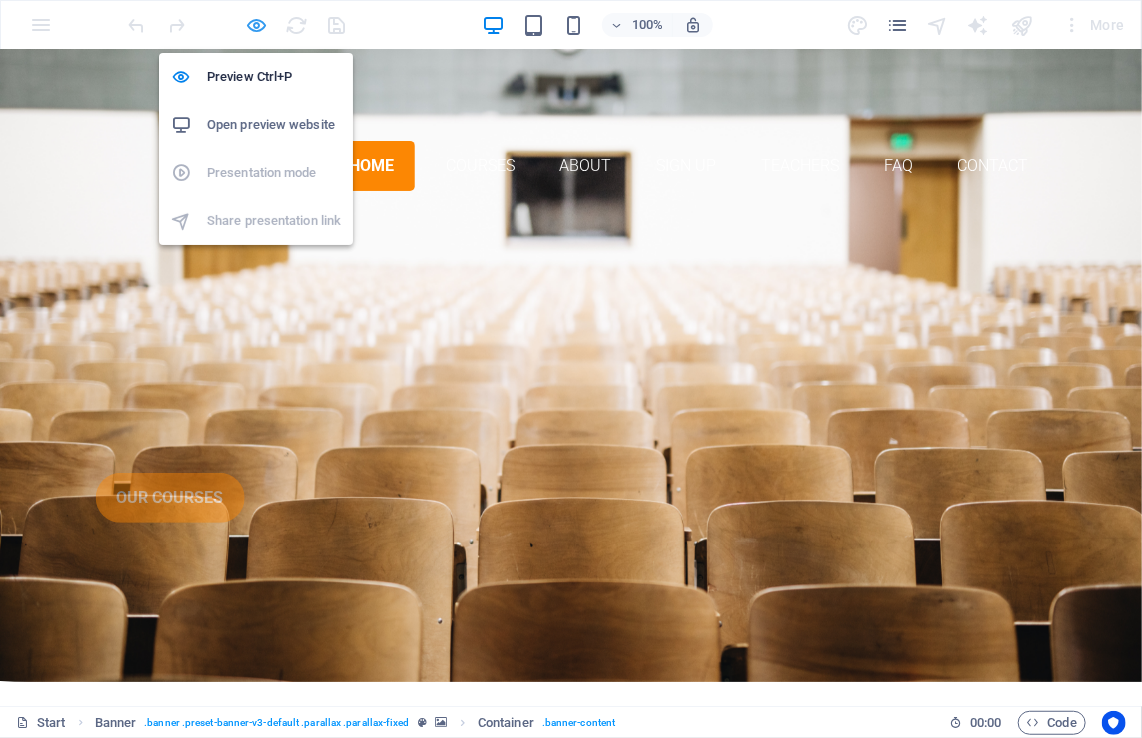 click at bounding box center [257, 25] 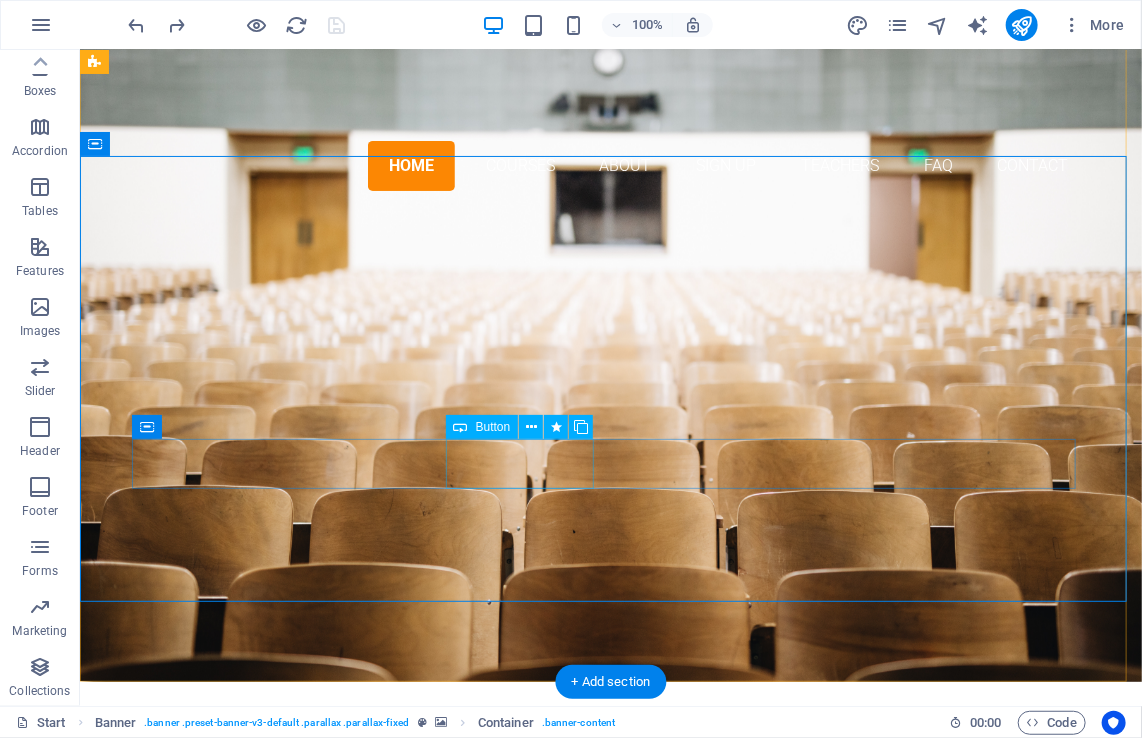 click on "Our Courses" at bounding box center (610, 497) 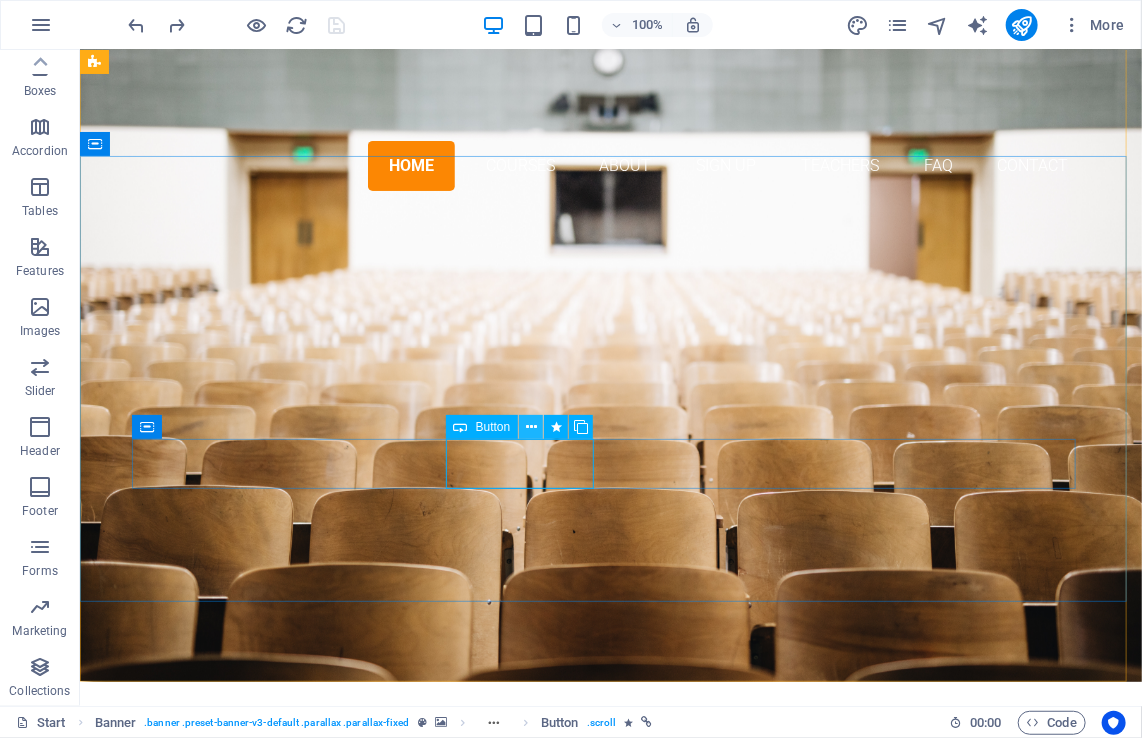 click at bounding box center [531, 427] 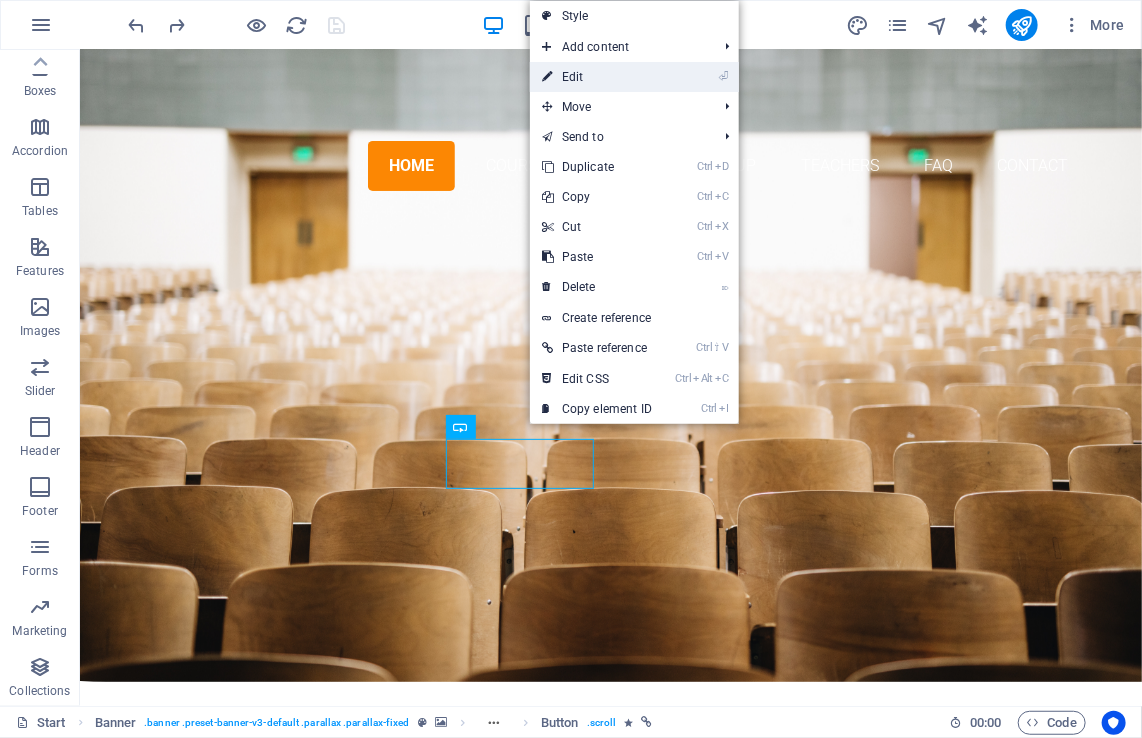 click on "⏎  Edit" at bounding box center (597, 77) 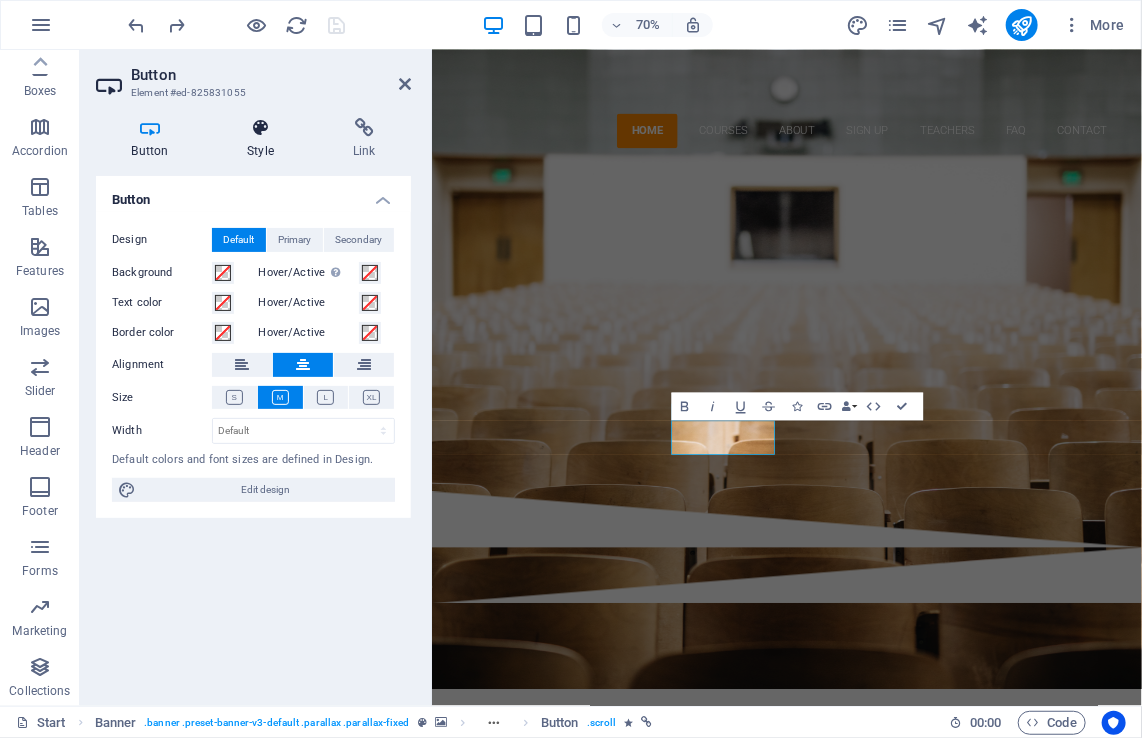 click on "Style" at bounding box center [265, 139] 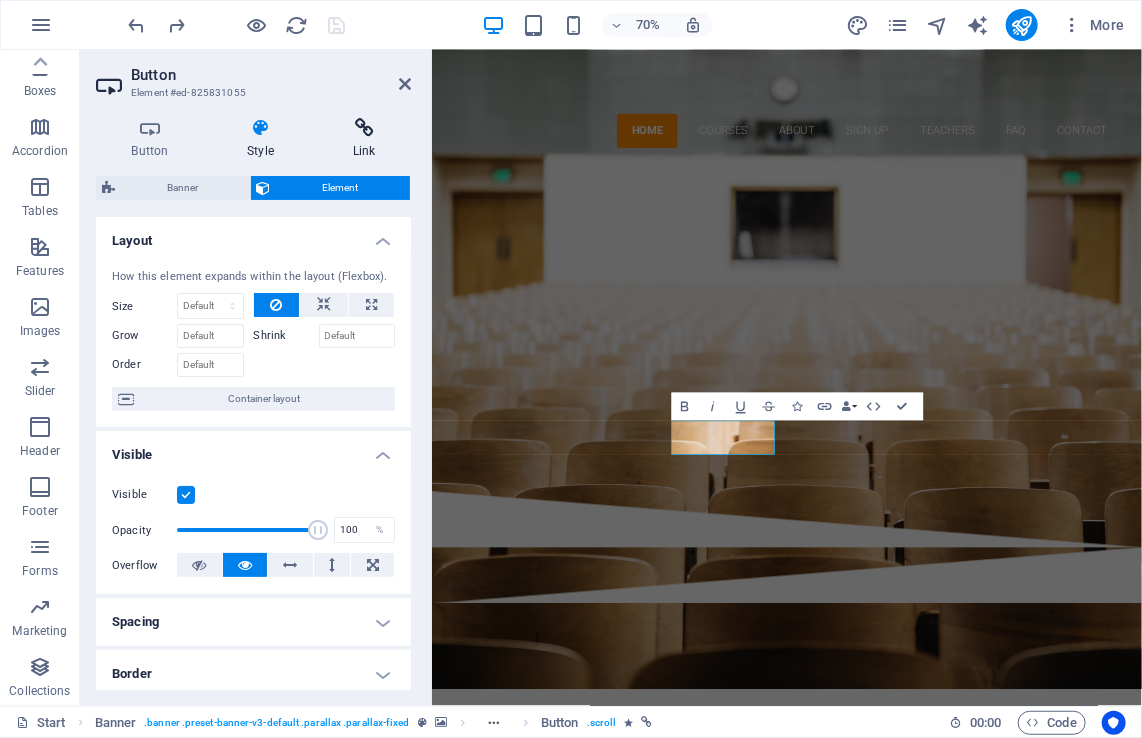 click on "Link" at bounding box center (364, 139) 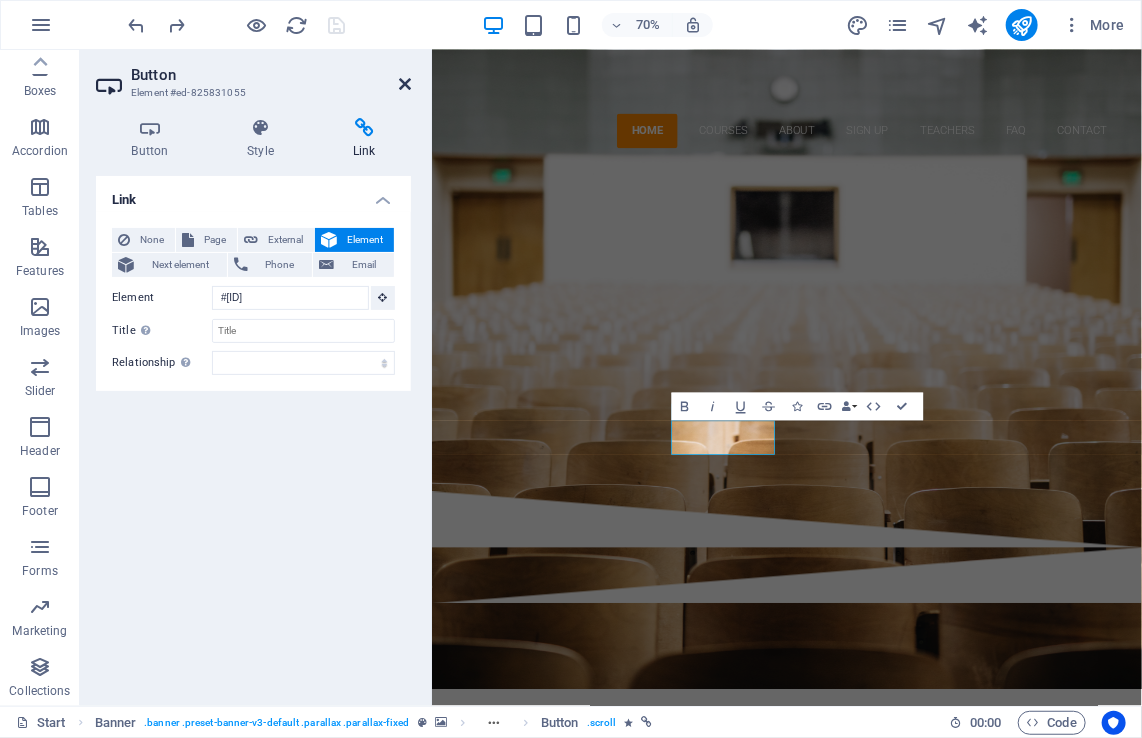 click at bounding box center (405, 84) 